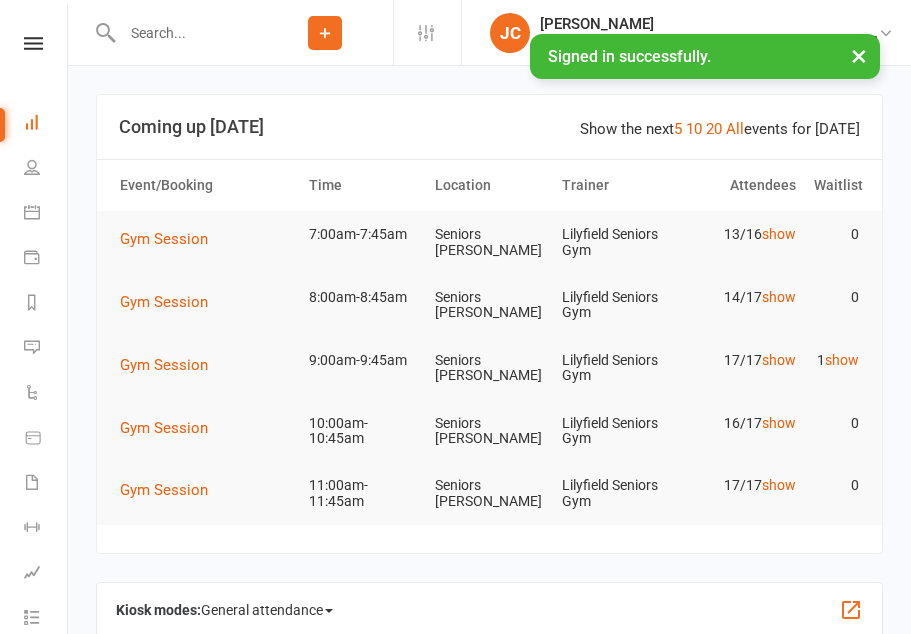 scroll, scrollTop: 0, scrollLeft: 0, axis: both 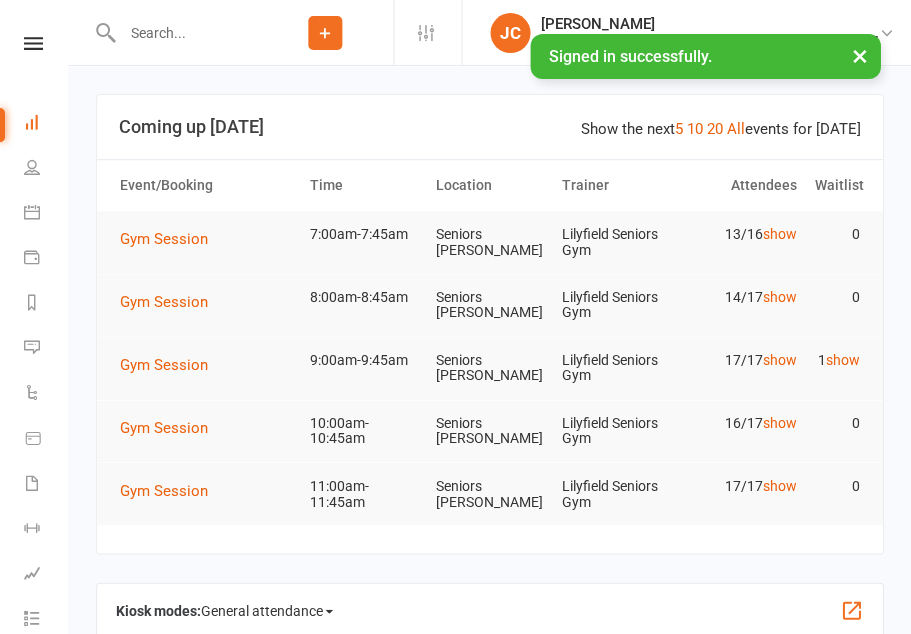 click on "Gym Session" at bounding box center (171, 239) 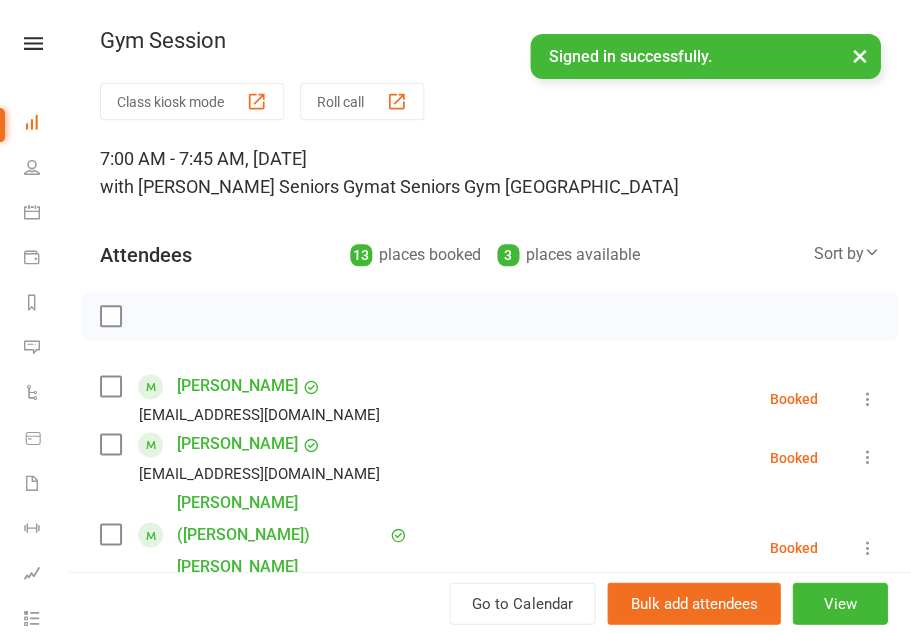 click on "Class kiosk mode" at bounding box center [192, 101] 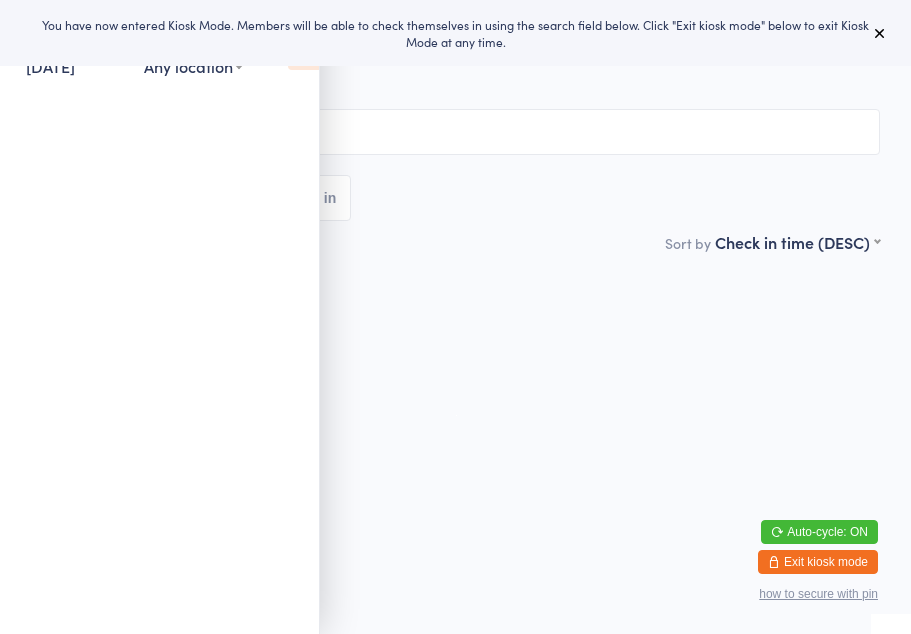 scroll, scrollTop: 0, scrollLeft: 0, axis: both 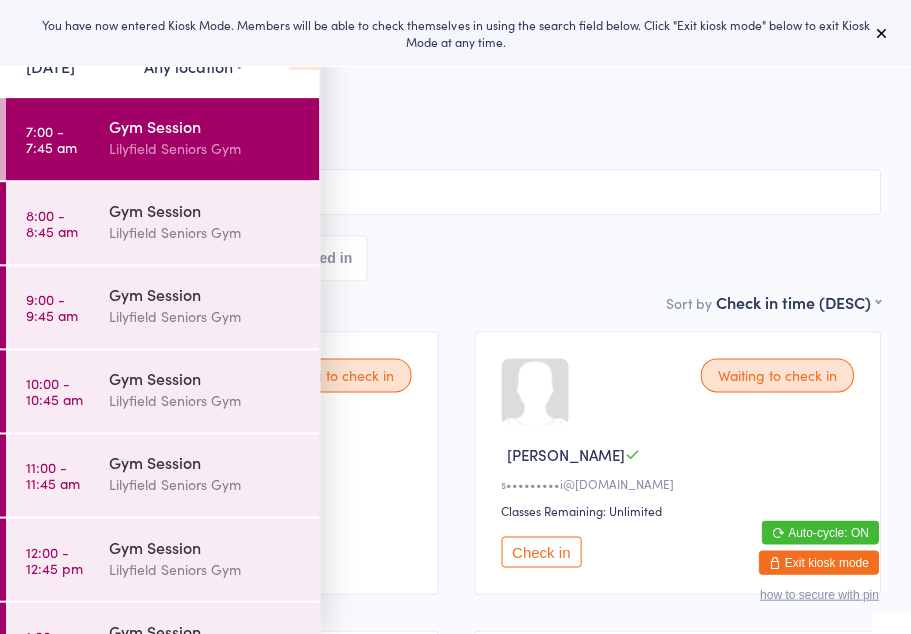 click at bounding box center (880, 33) 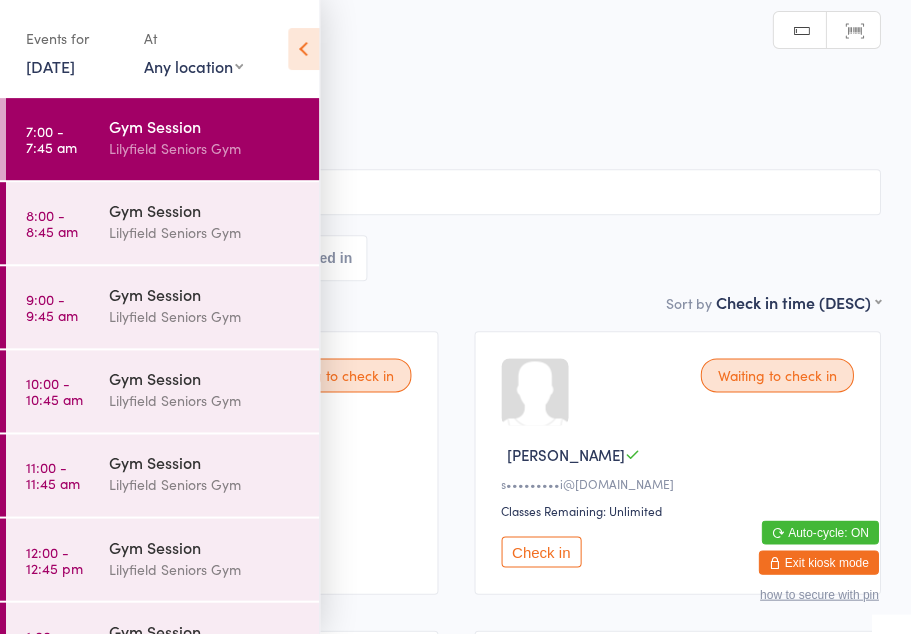 click at bounding box center (303, 49) 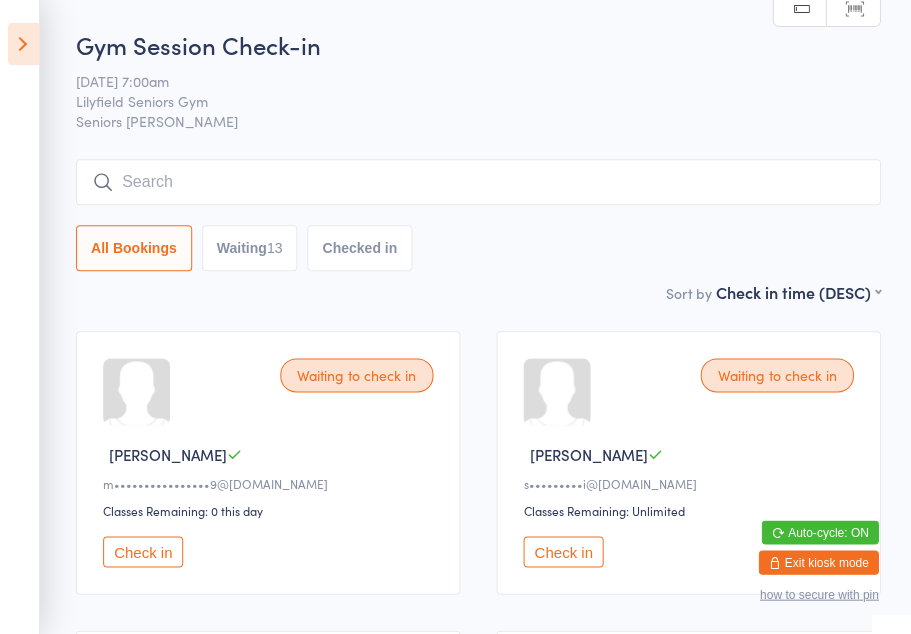 click on "Check in" at bounding box center (143, 551) 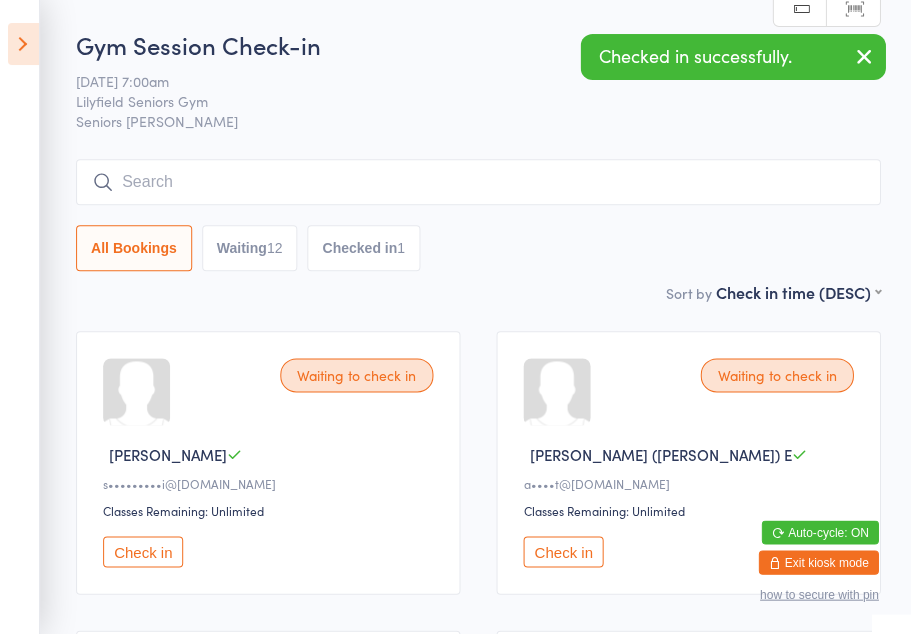 click at bounding box center (863, 56) 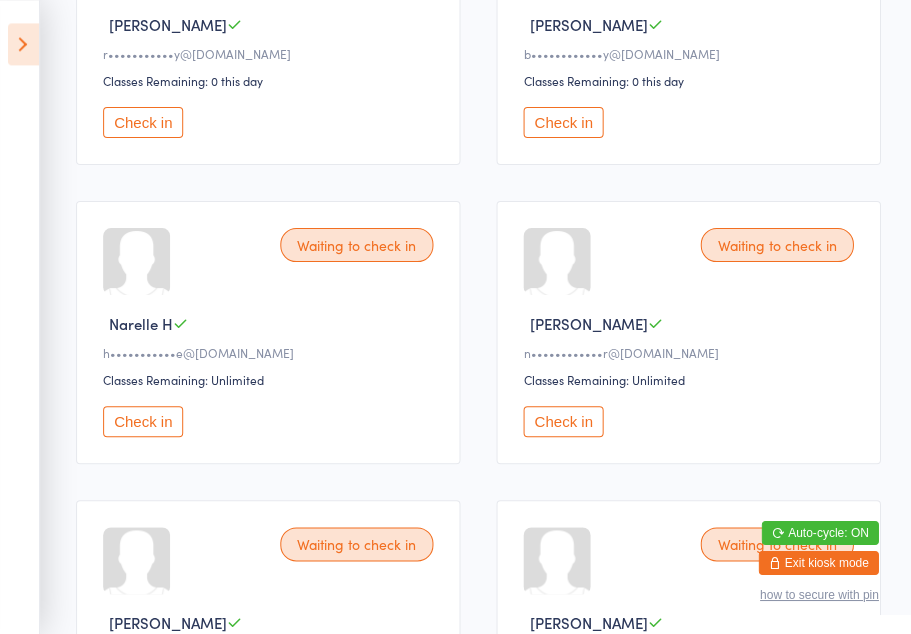 scroll, scrollTop: 729, scrollLeft: 0, axis: vertical 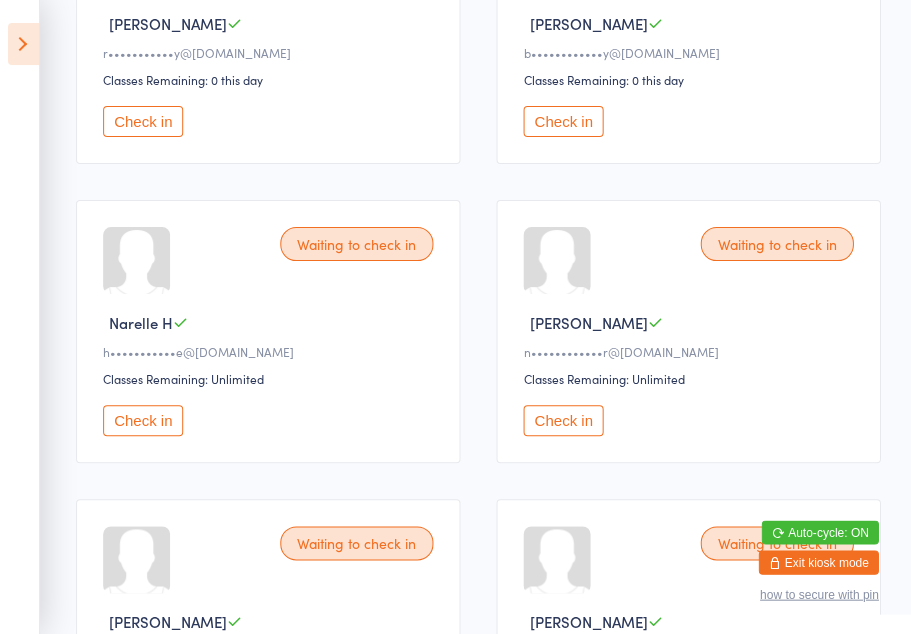 click on "Check in" at bounding box center [143, 420] 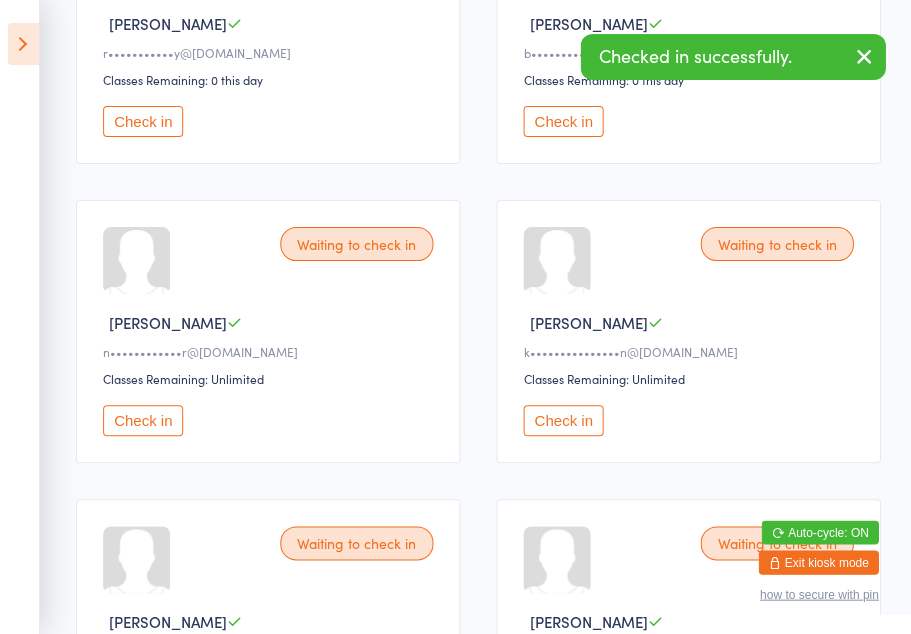 click on "Check in" at bounding box center (143, 420) 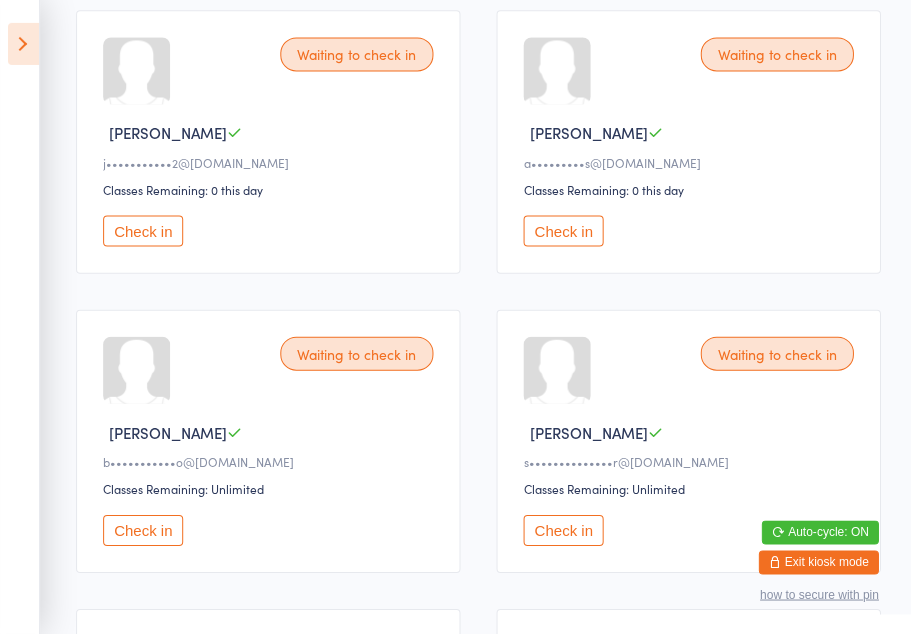 scroll, scrollTop: 1219, scrollLeft: 0, axis: vertical 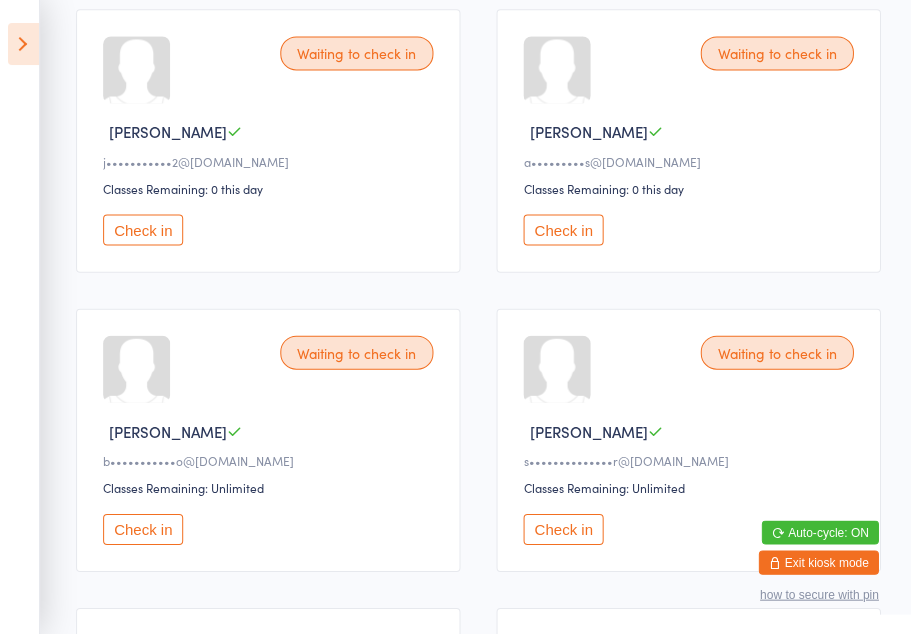 click on "Check in" at bounding box center (563, 229) 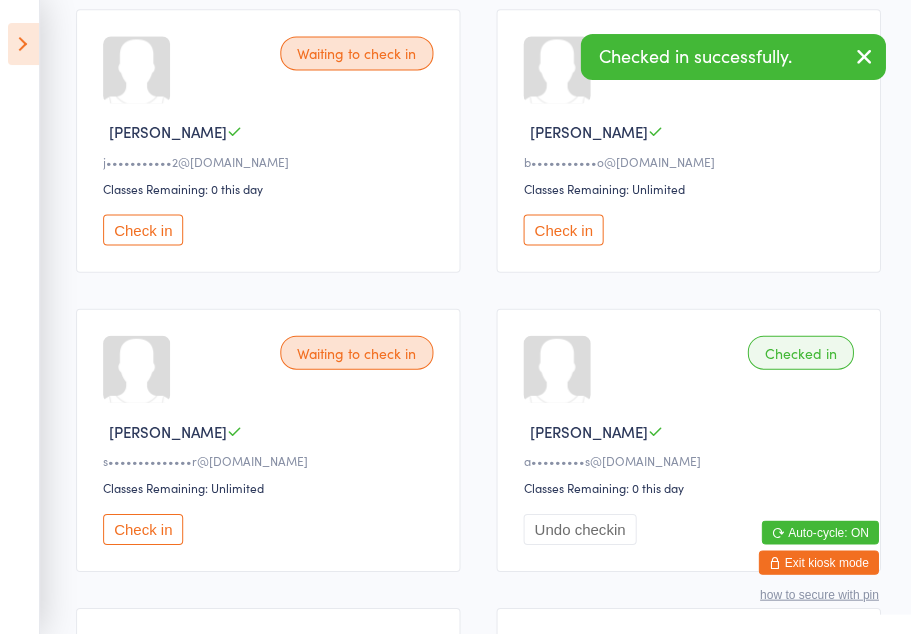 click at bounding box center (863, 56) 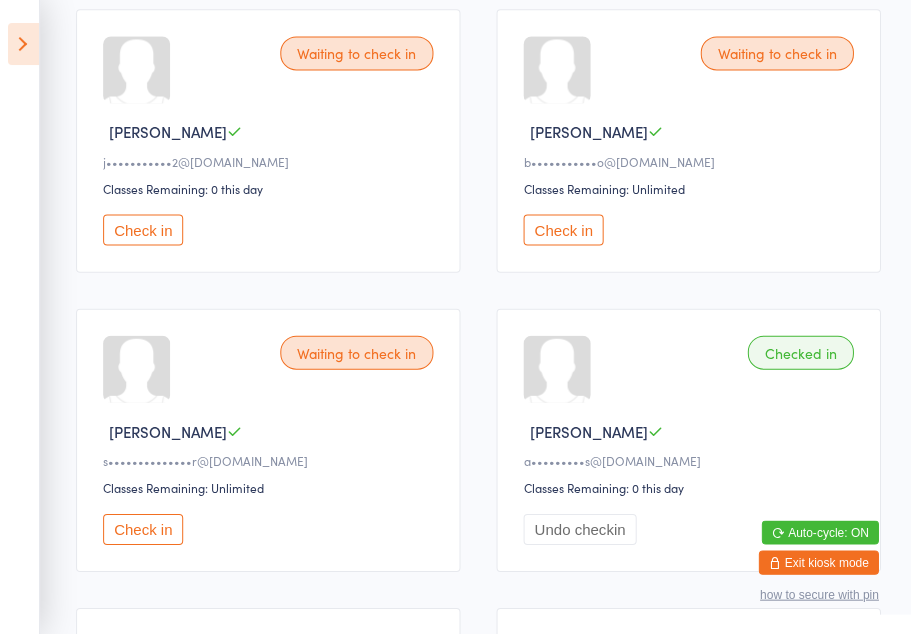 click on "Check in" at bounding box center (143, 528) 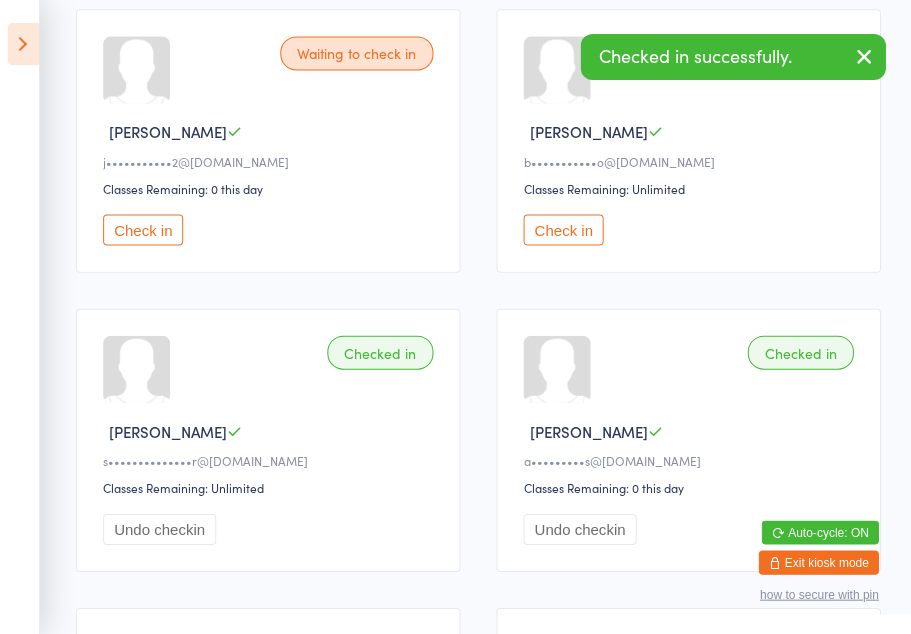 click at bounding box center [863, 56] 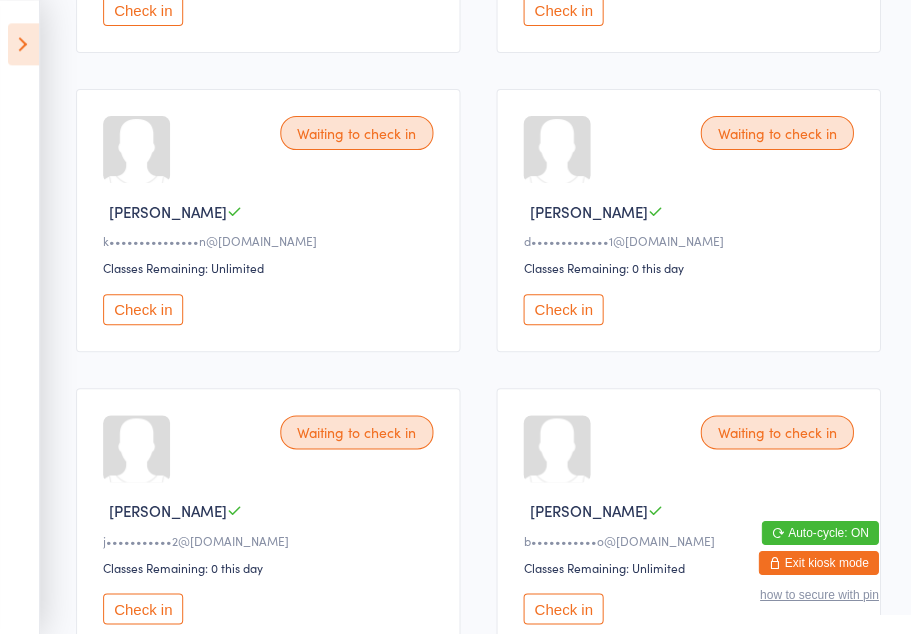scroll, scrollTop: 840, scrollLeft: 0, axis: vertical 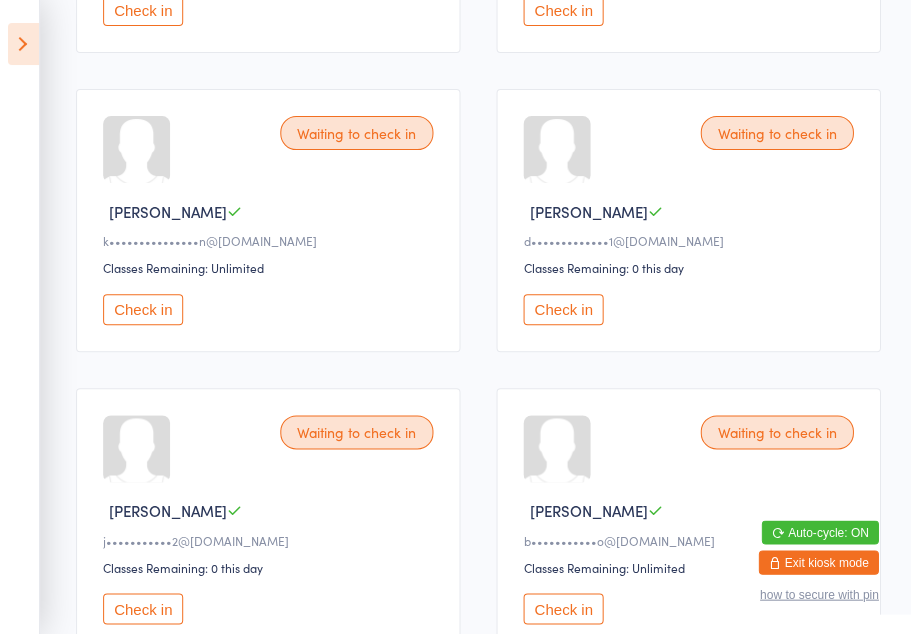 click on "Check in" at bounding box center (563, 309) 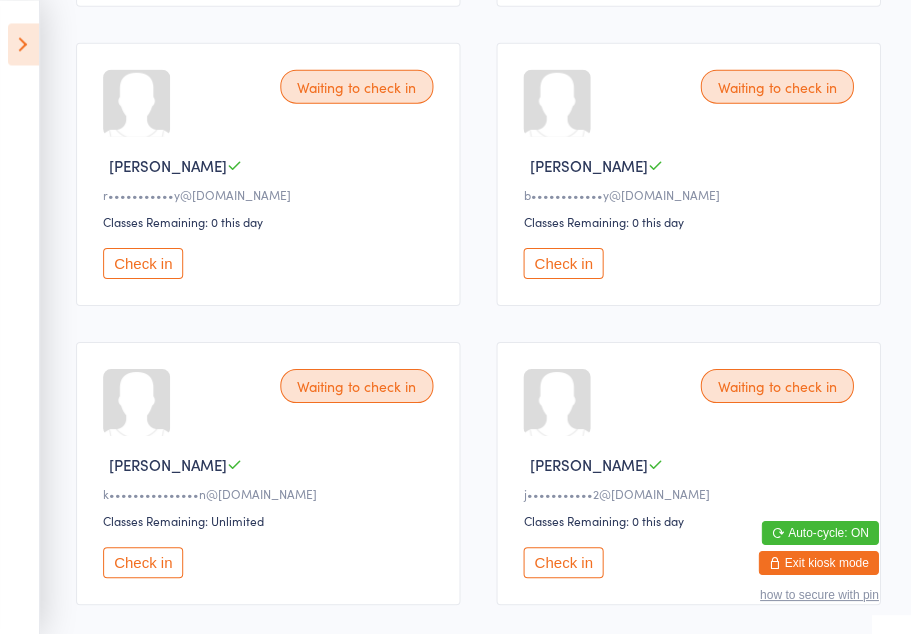 scroll, scrollTop: 588, scrollLeft: 0, axis: vertical 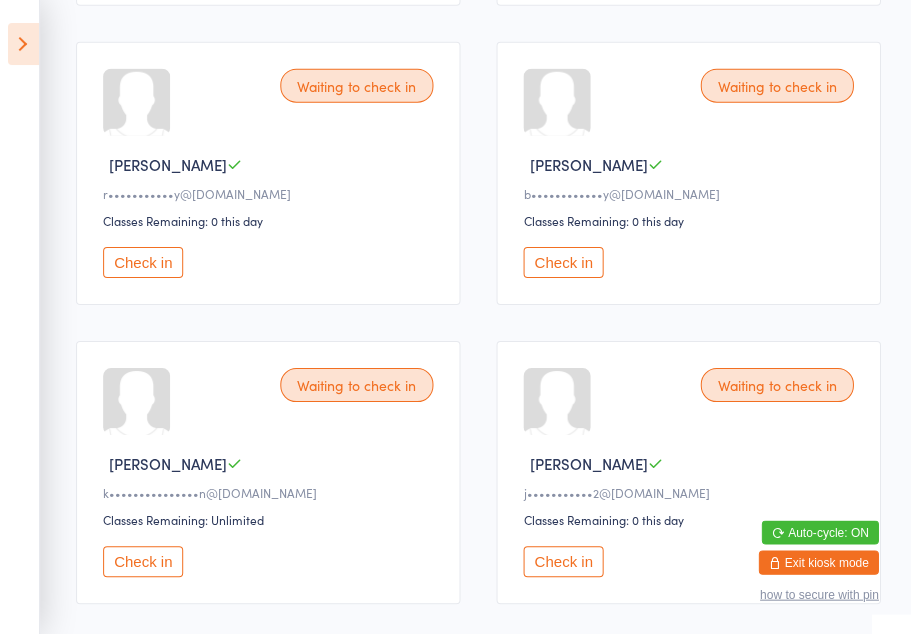 click on "Check in" at bounding box center (563, 262) 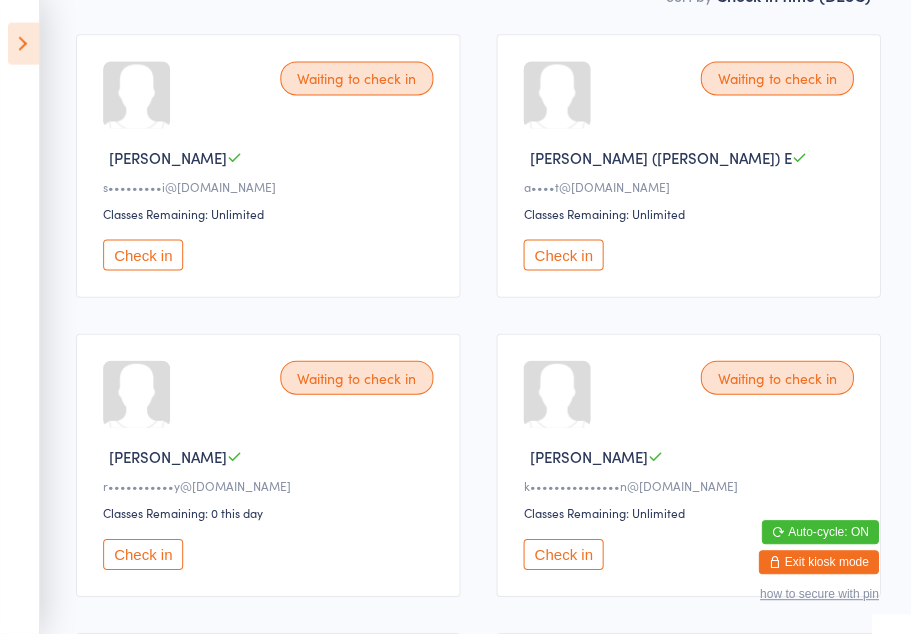 click on "Check in" at bounding box center [143, 255] 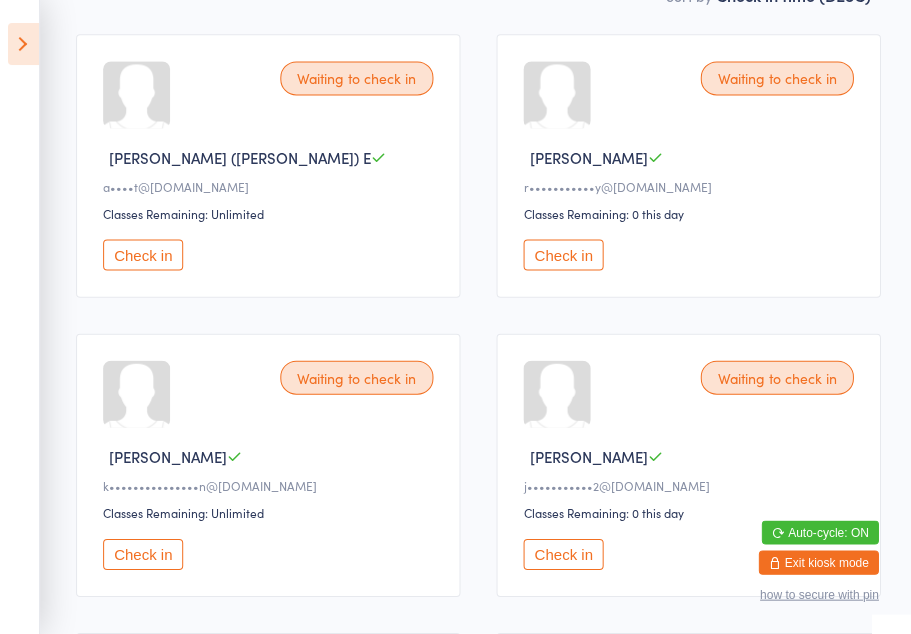 click on "Check in" at bounding box center [143, 553] 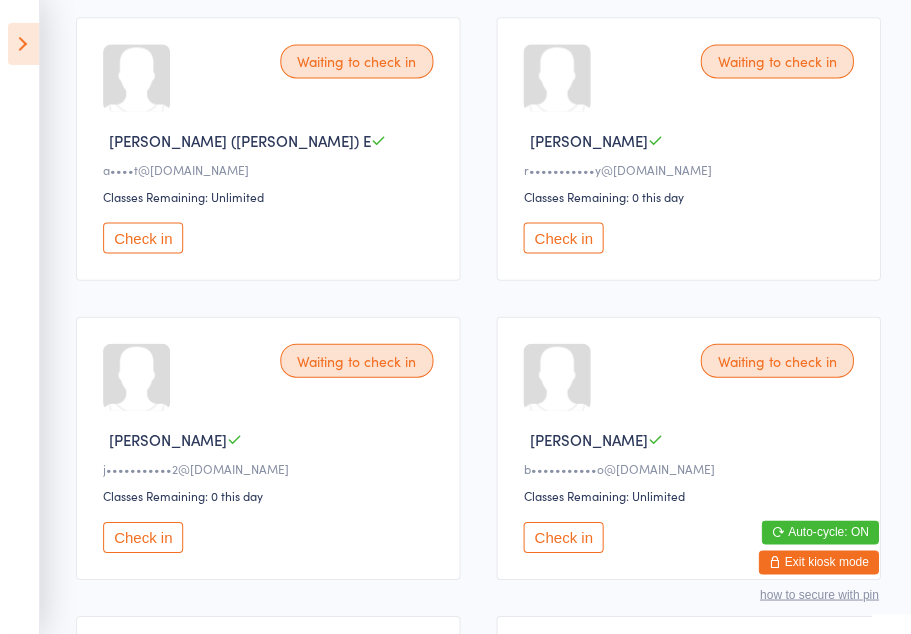 scroll, scrollTop: 316, scrollLeft: 0, axis: vertical 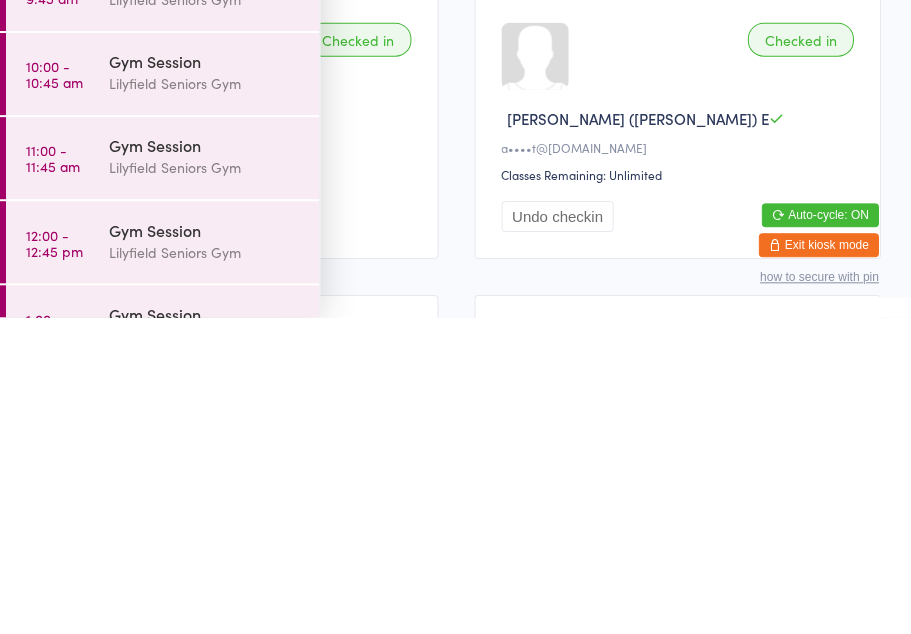 click on "You have now entered Kiosk Mode. Members will be able to check themselves in using the search field below. Click "Exit kiosk mode" below to exit Kiosk Mode at any time. Events for 14 Jul, 2025 14 Jul, 2025
July 2025
Sun Mon Tue Wed Thu Fri Sat
27
29
30
01
02
03
04
05
28
06
07
08
09
10
11
12
29
13
14
15
16
17
18
19
30
20
21
22
23
24
25
26
31" at bounding box center [455, 911] 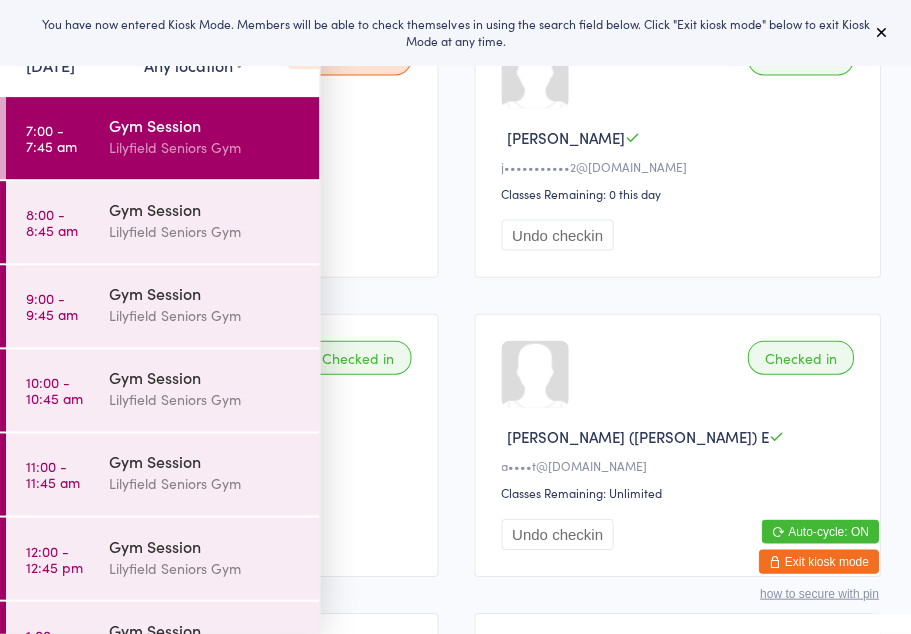 click on "You have now entered Kiosk Mode. Members will be able to check themselves in using the search field below. Click "Exit kiosk mode" below to exit Kiosk Mode at any time." at bounding box center [455, 33] 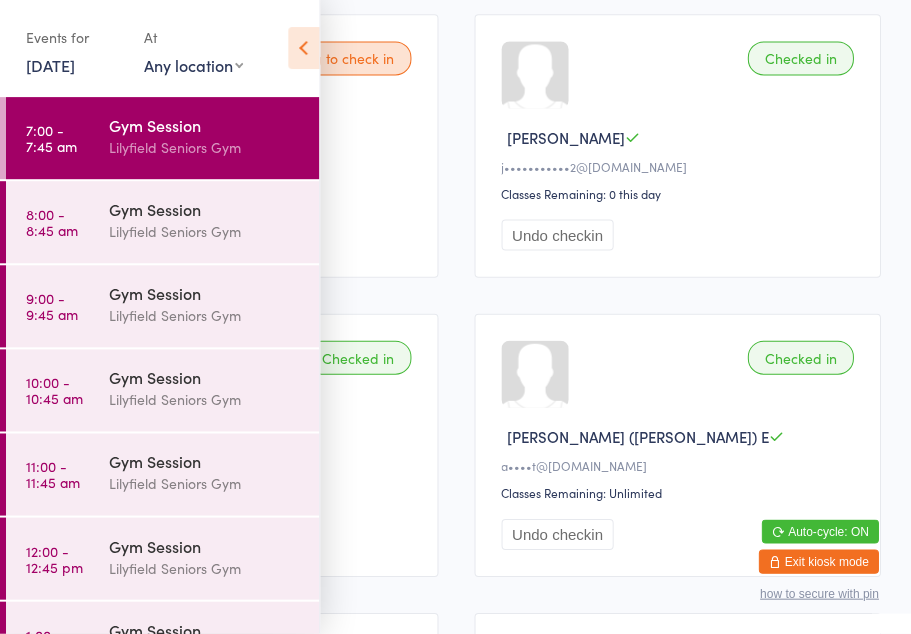 click on "Lilyfield Seniors Gym" at bounding box center [205, 232] 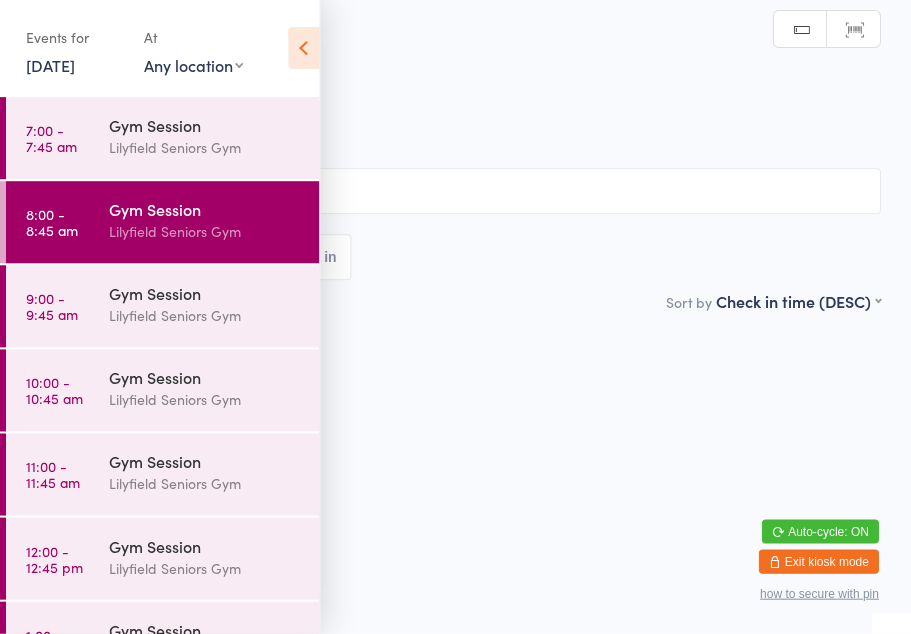 scroll, scrollTop: 0, scrollLeft: 0, axis: both 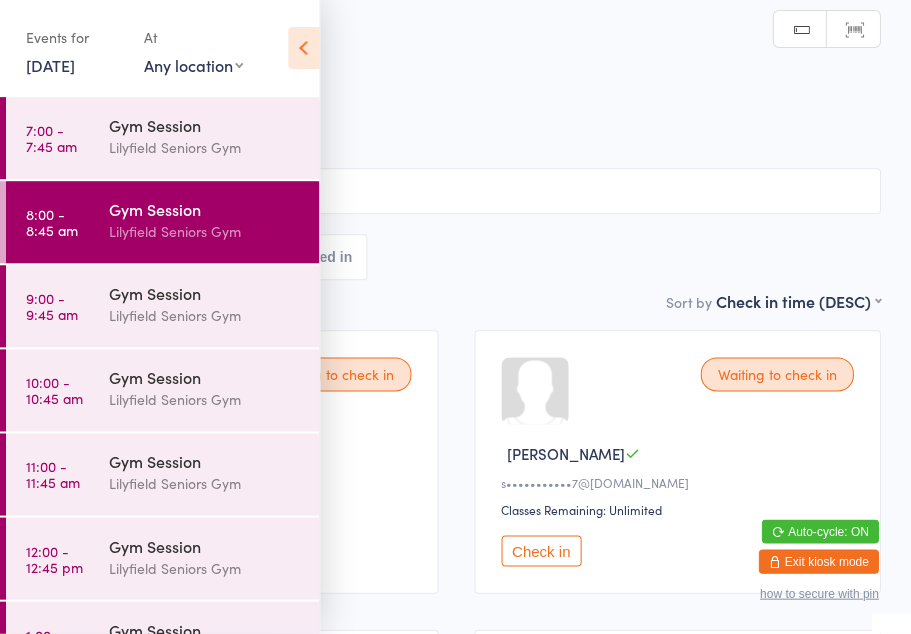 click at bounding box center [303, 49] 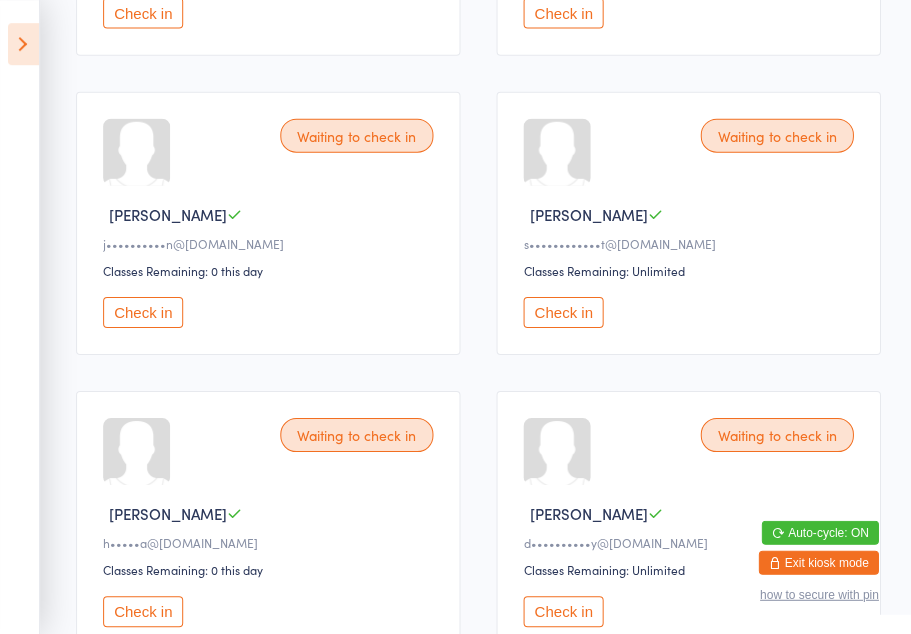 scroll, scrollTop: 539, scrollLeft: 0, axis: vertical 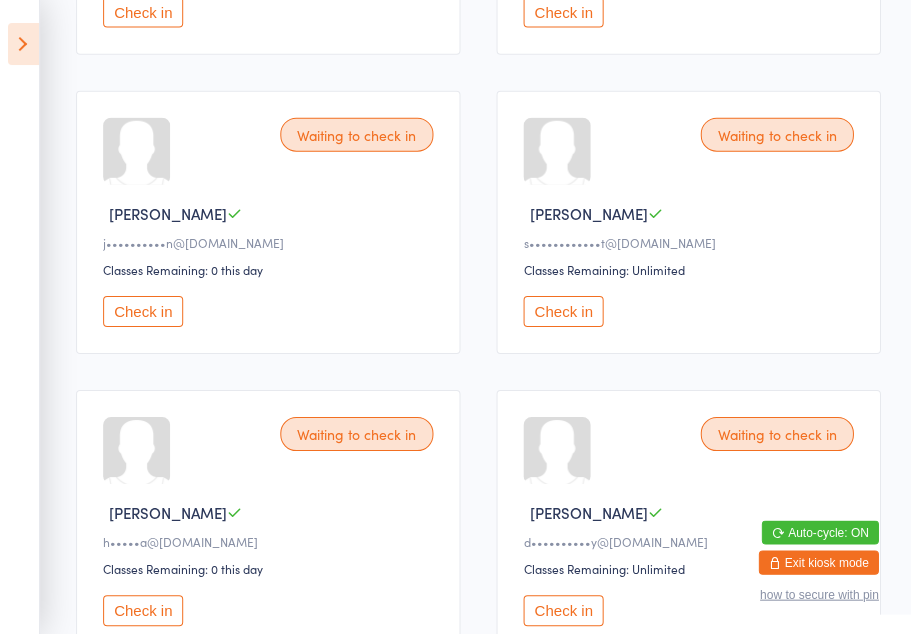 click on "Check in" at bounding box center (563, 311) 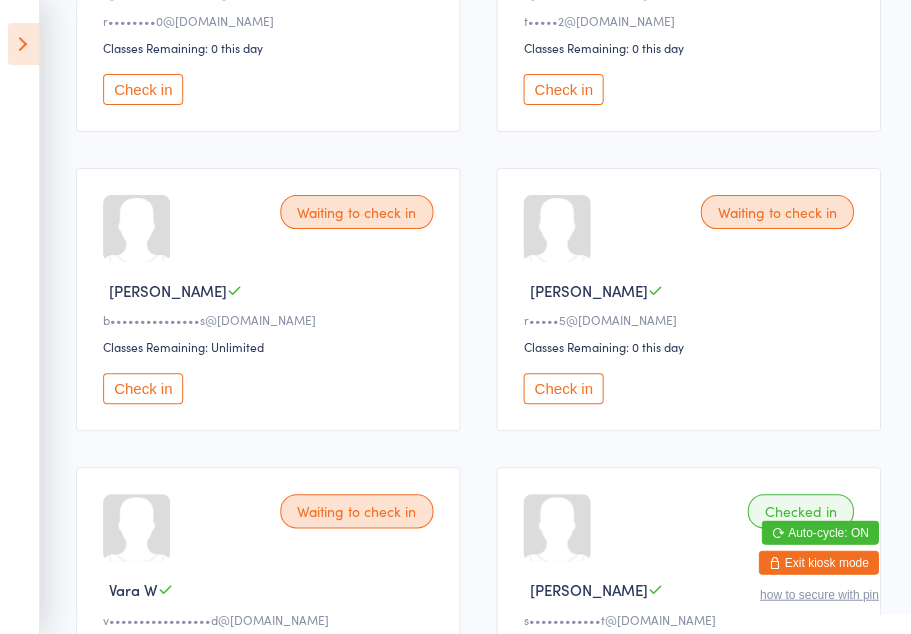 scroll, scrollTop: 1658, scrollLeft: 0, axis: vertical 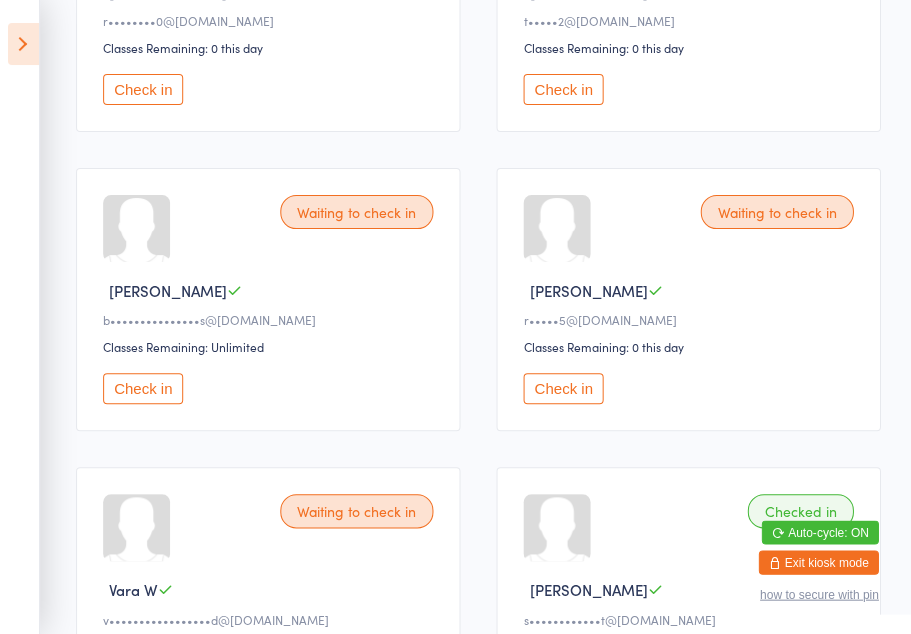 click on "Check in" at bounding box center (143, 388) 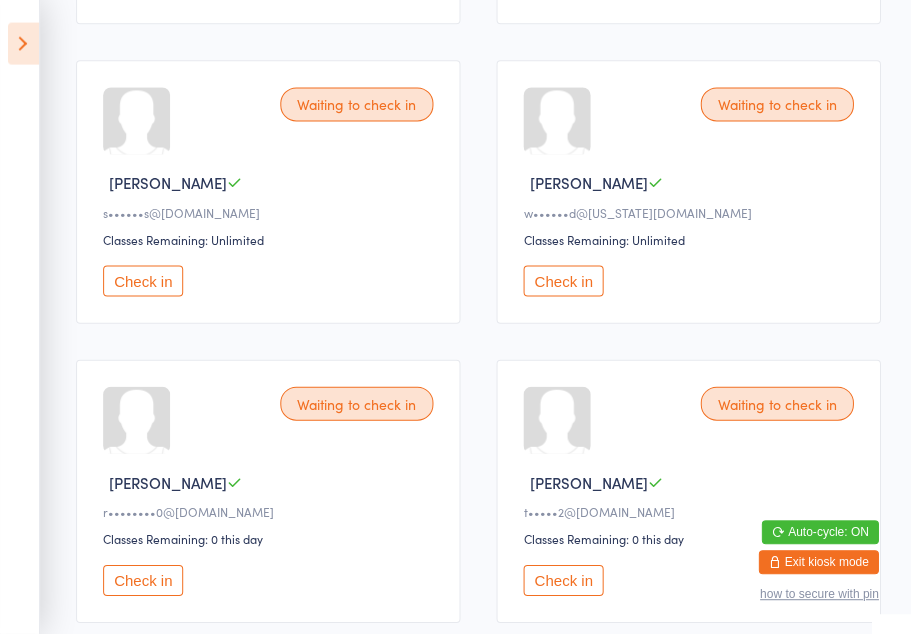 scroll, scrollTop: 1169, scrollLeft: 0, axis: vertical 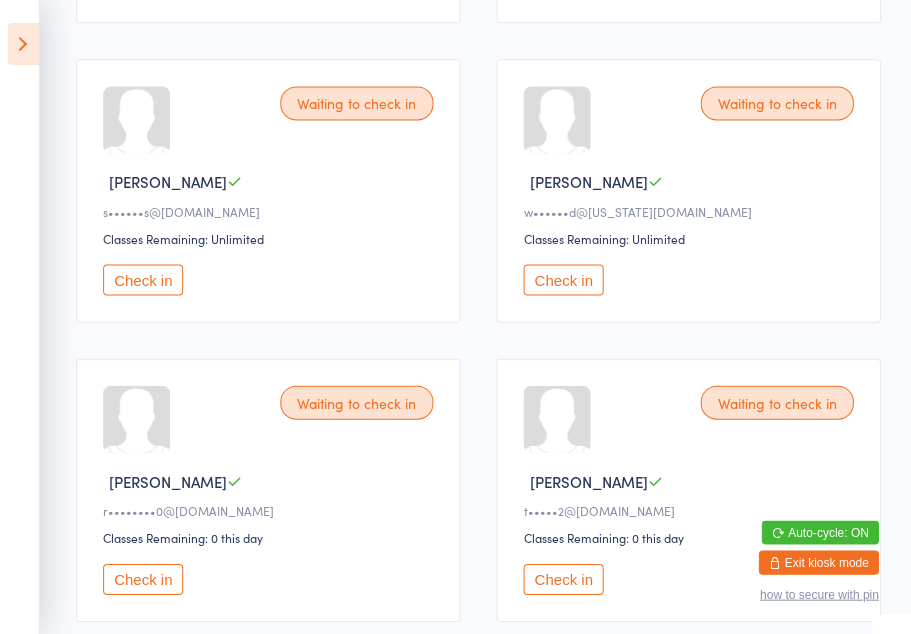 click on "Check in" at bounding box center (143, 578) 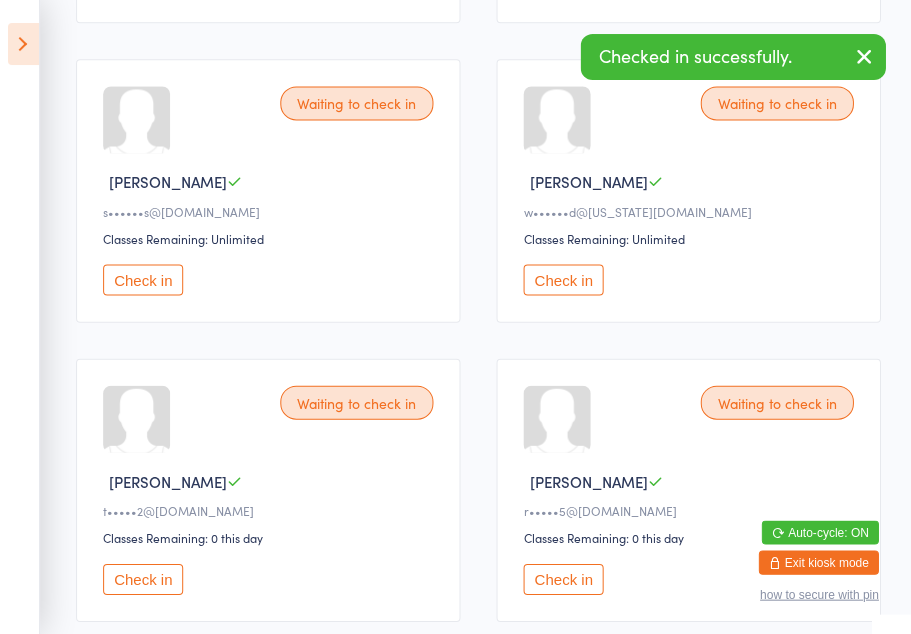 click on "Check in" at bounding box center [143, 578] 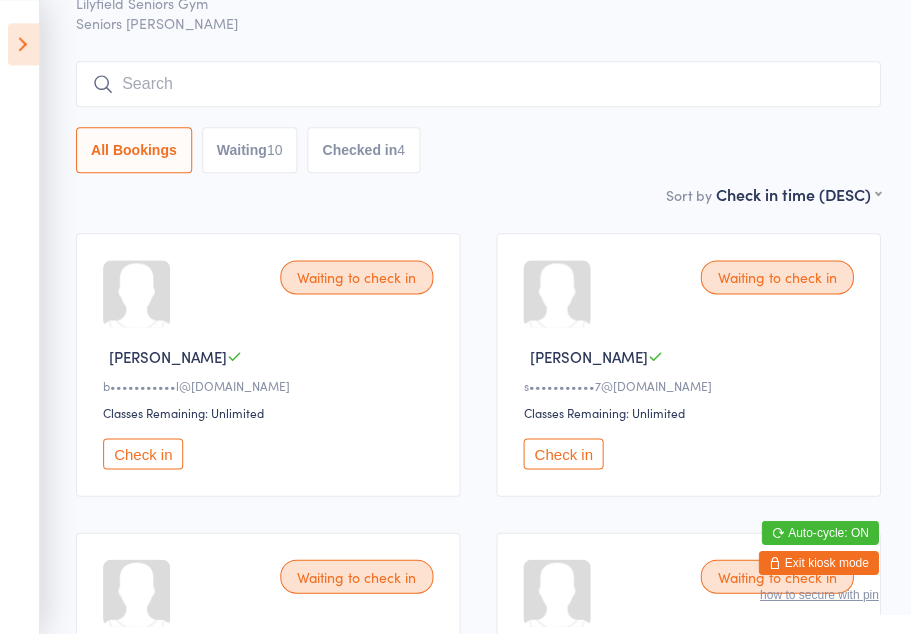 scroll, scrollTop: 97, scrollLeft: 0, axis: vertical 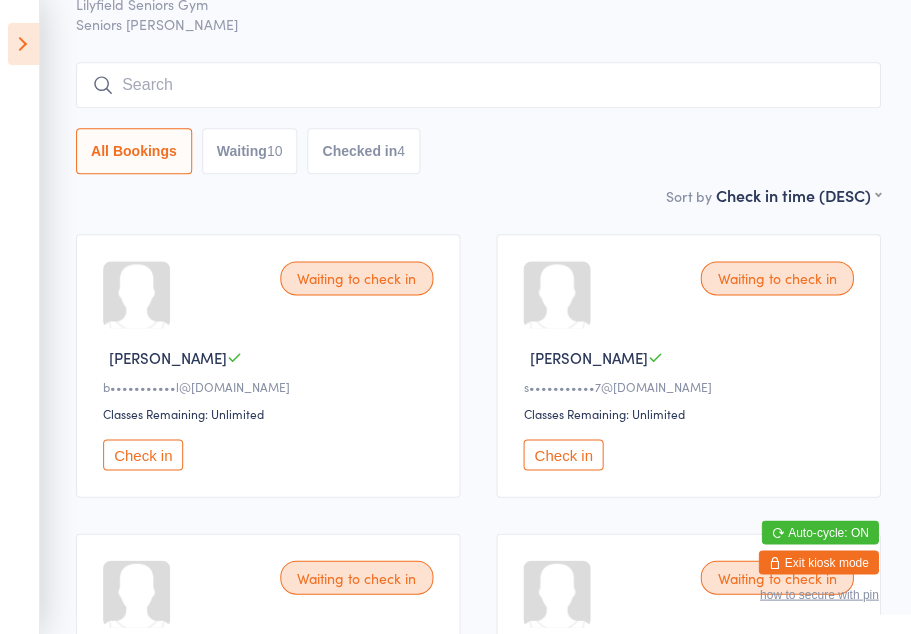 click on "Check in" at bounding box center [563, 454] 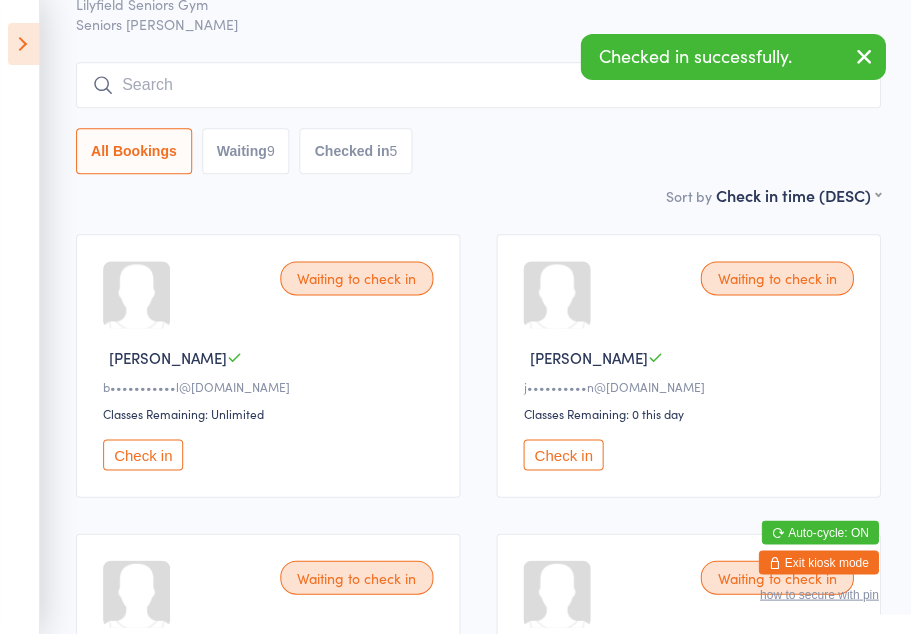 click on "Check in" at bounding box center (143, 454) 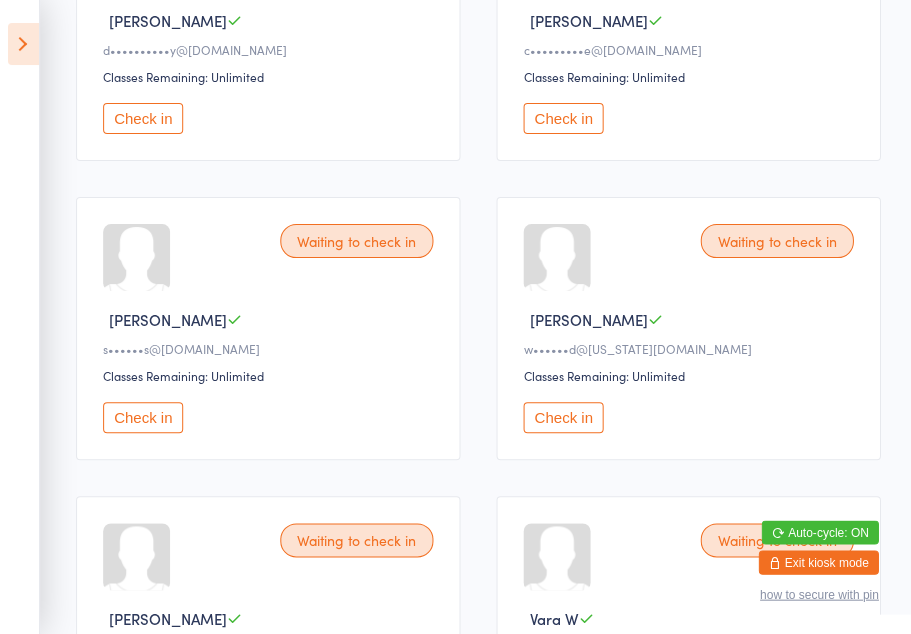 scroll, scrollTop: 734, scrollLeft: 0, axis: vertical 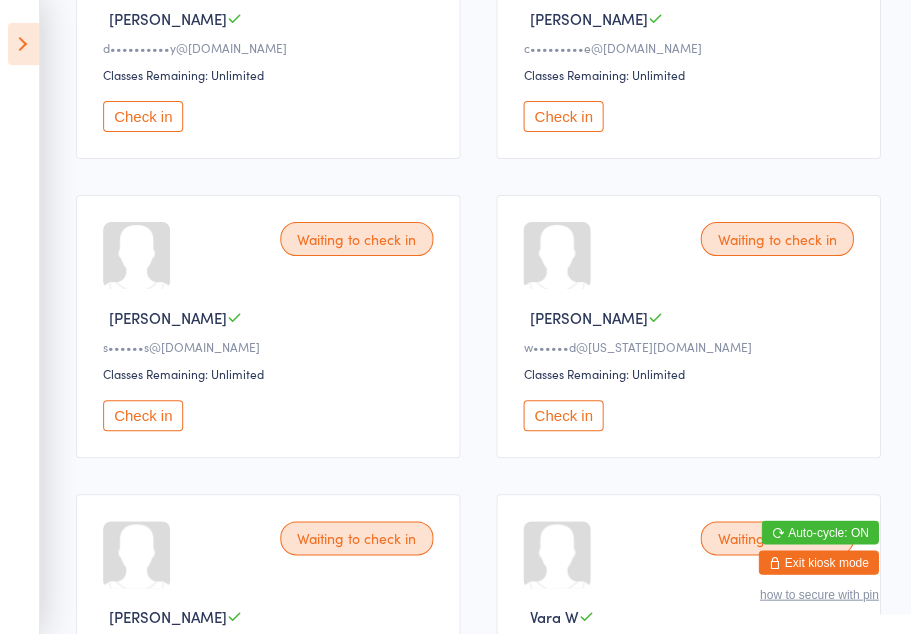click on "Check in" at bounding box center [143, 415] 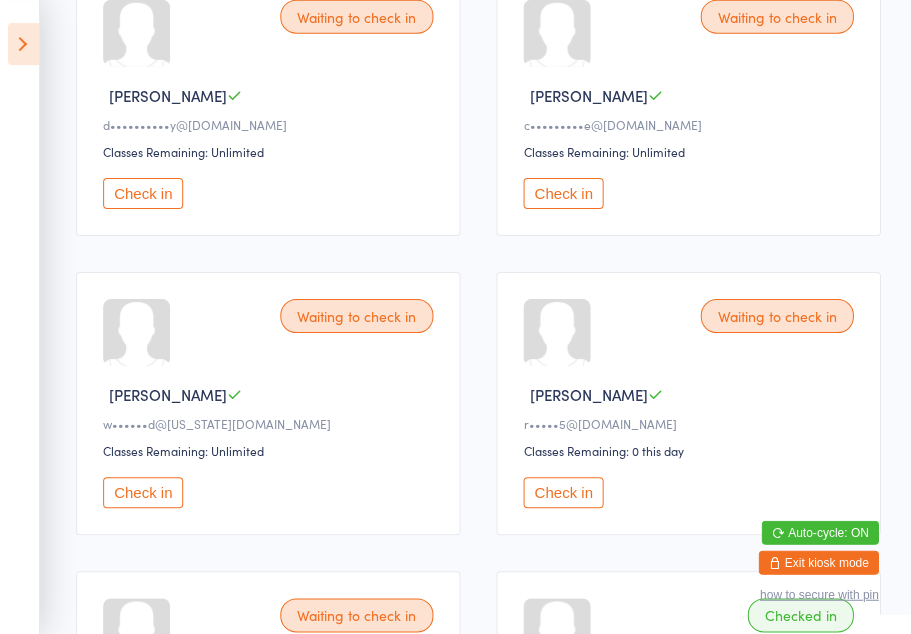 click on "Check in" at bounding box center (563, 193) 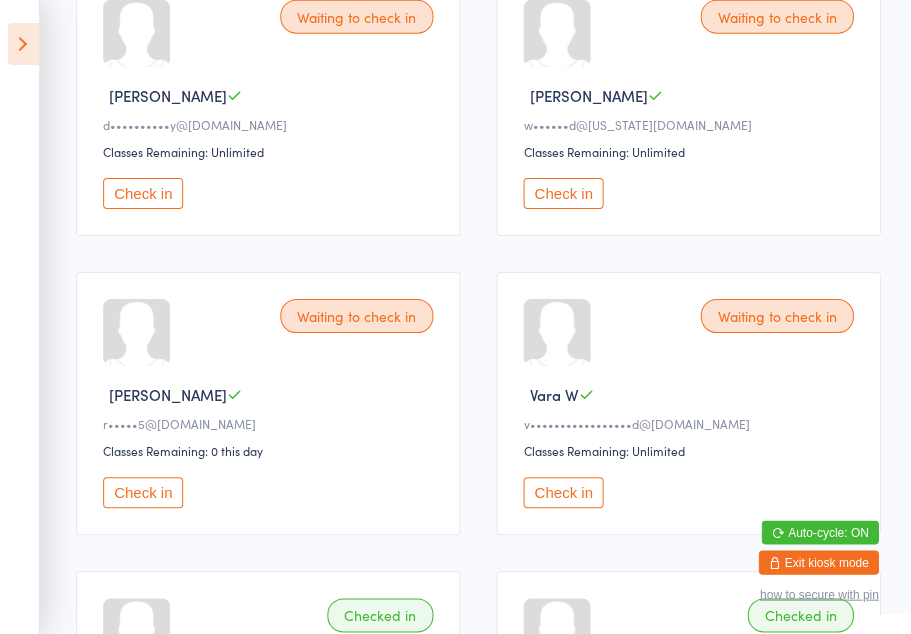 click on "Check in" at bounding box center [143, 193] 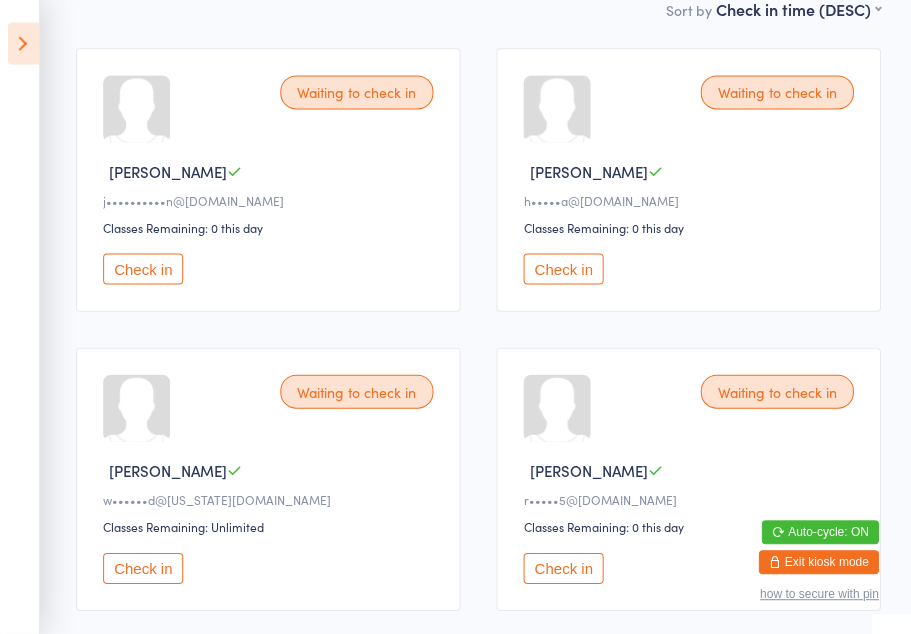 click on "Check in" at bounding box center (143, 269) 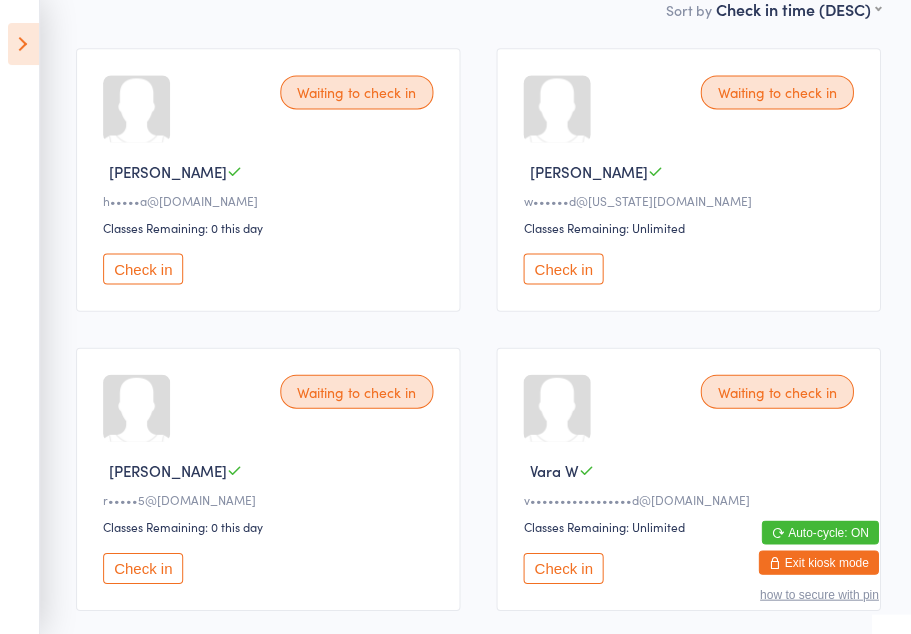 click on "Check in" at bounding box center [143, 268] 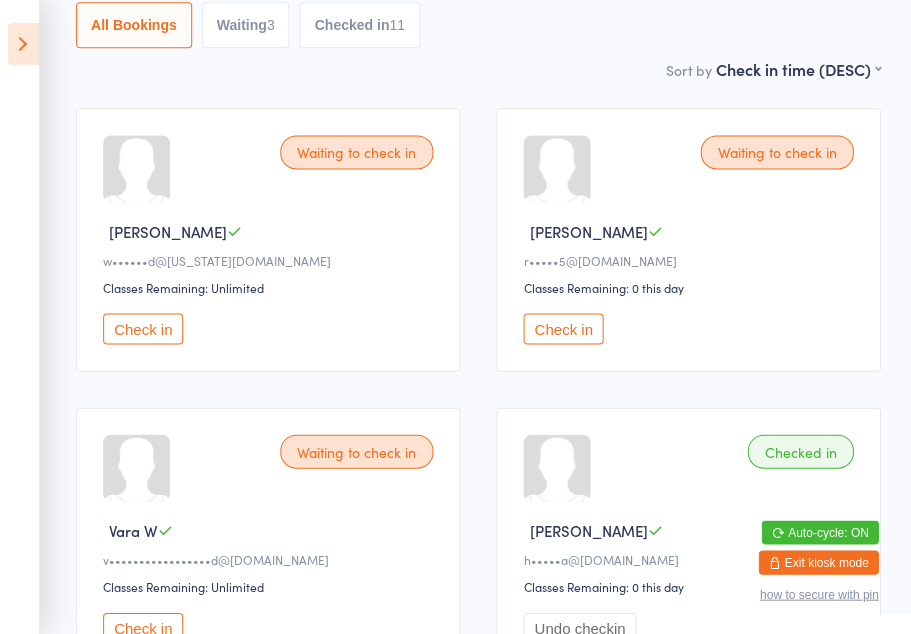 scroll, scrollTop: 222, scrollLeft: 0, axis: vertical 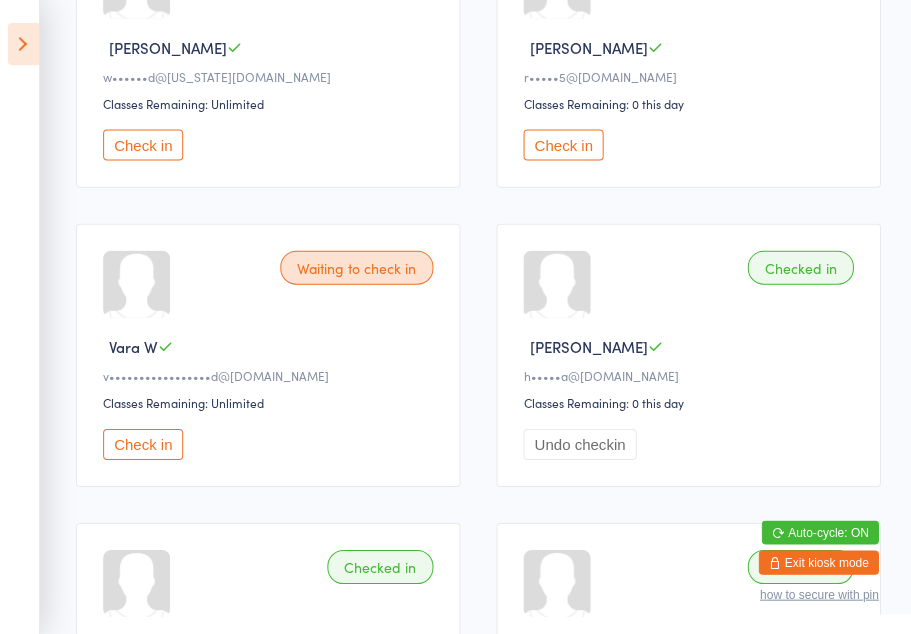 click on "Check in" at bounding box center (143, 443) 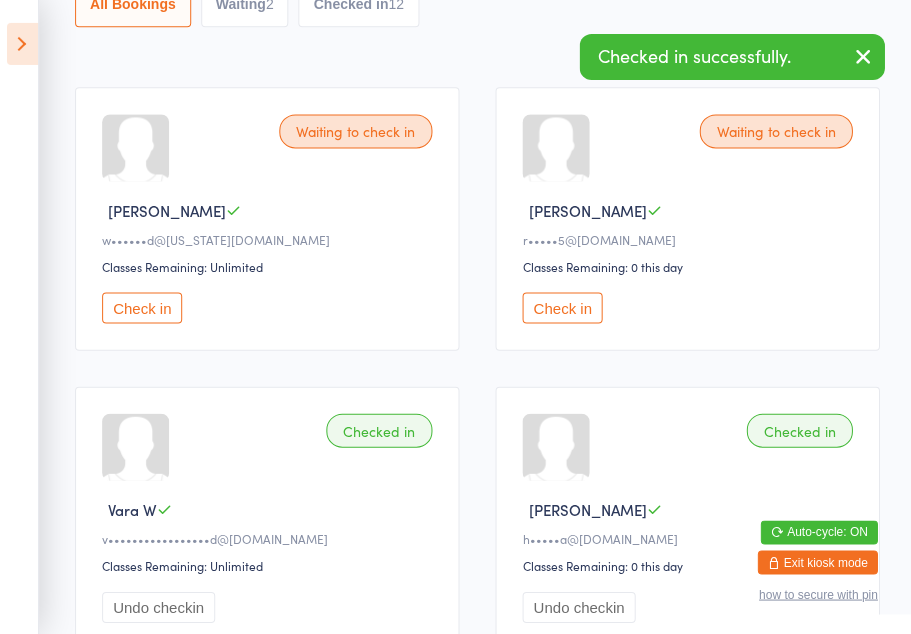scroll, scrollTop: 245, scrollLeft: 0, axis: vertical 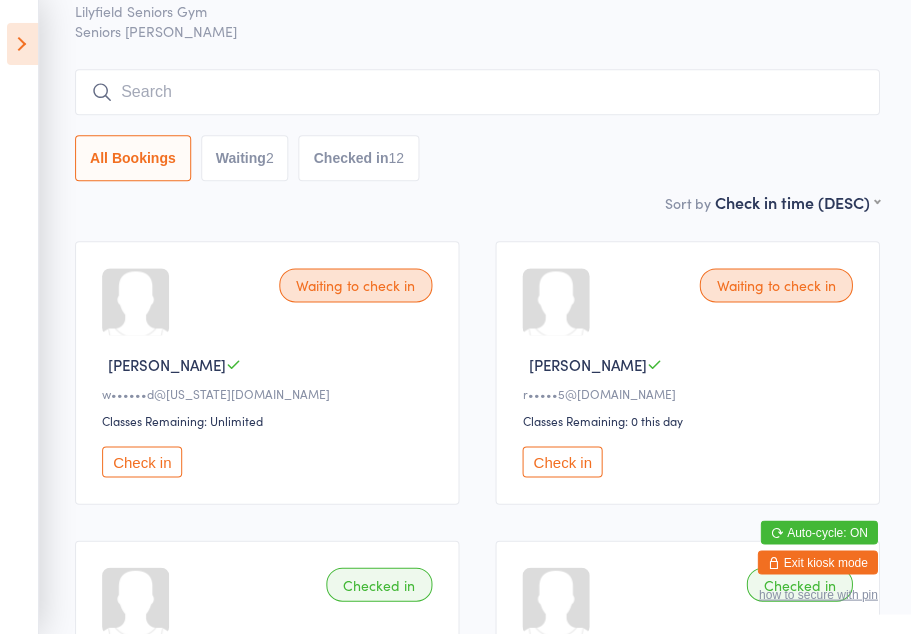 click at bounding box center [23, 44] 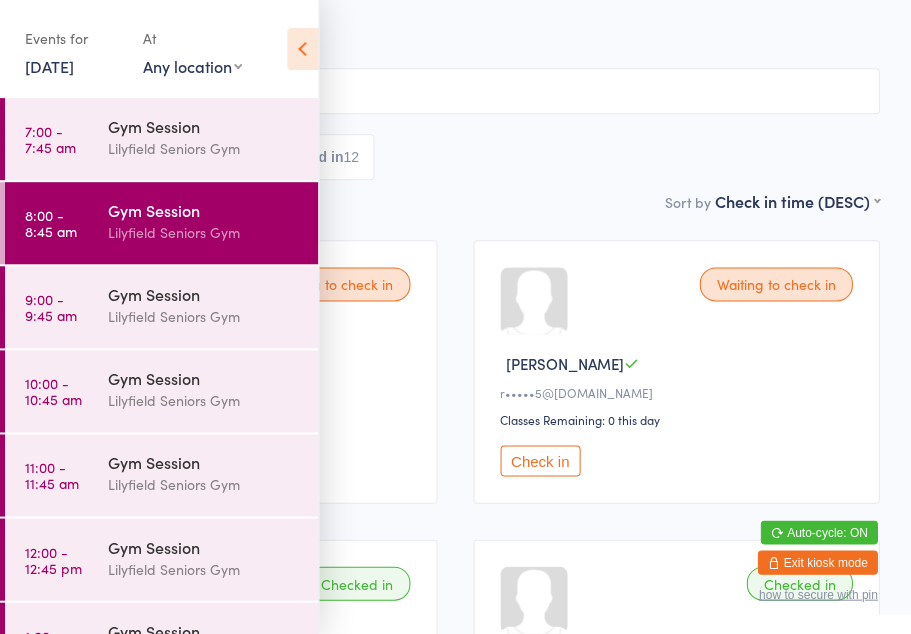 click on "Lilyfield Seniors Gym" at bounding box center [205, 316] 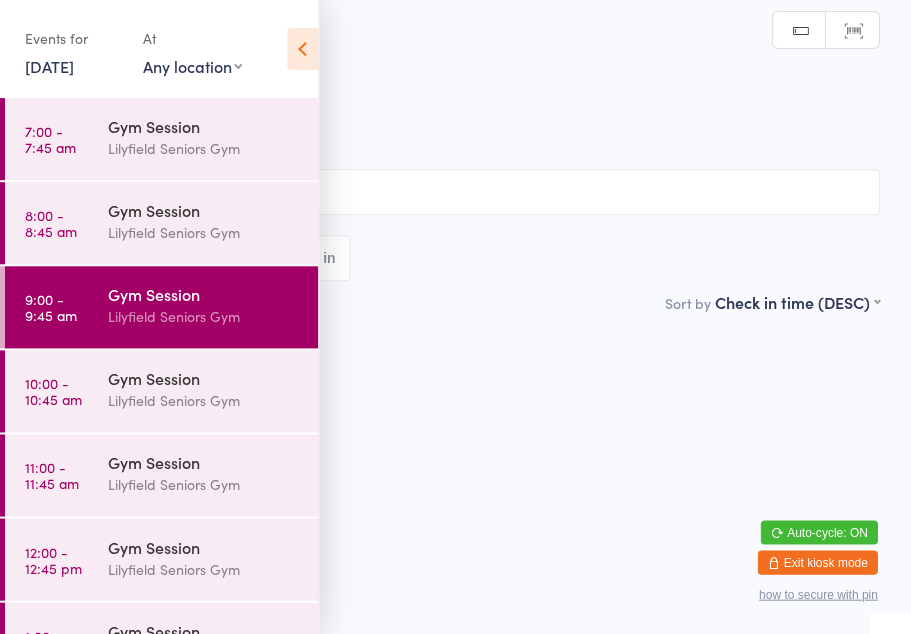 scroll, scrollTop: 0, scrollLeft: 0, axis: both 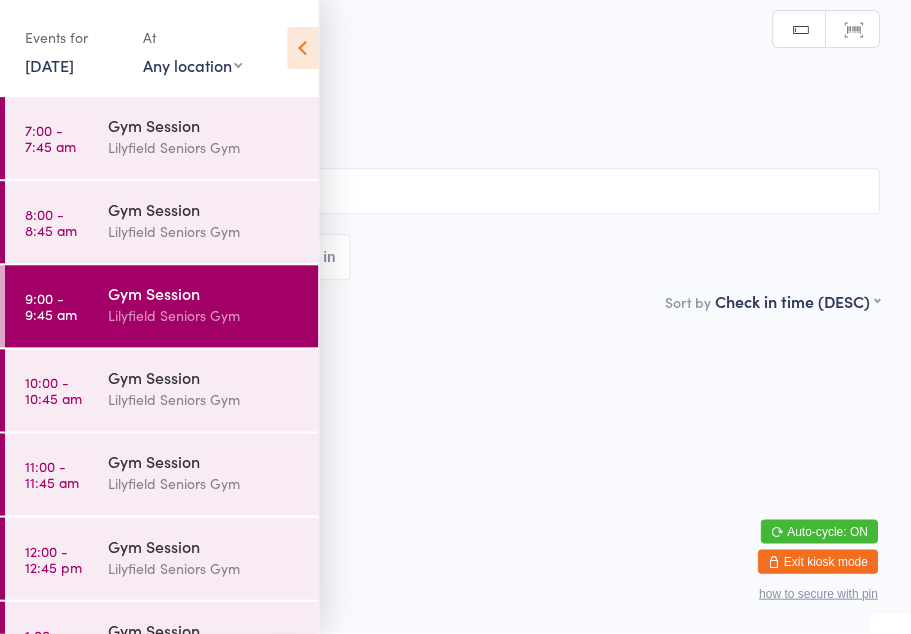 click at bounding box center [303, 49] 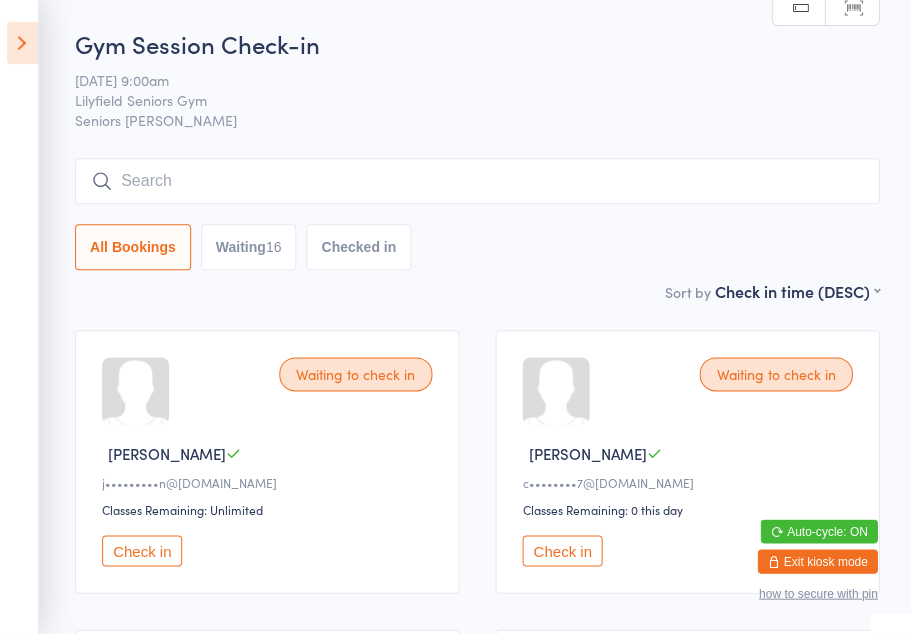 scroll, scrollTop: 111, scrollLeft: 0, axis: vertical 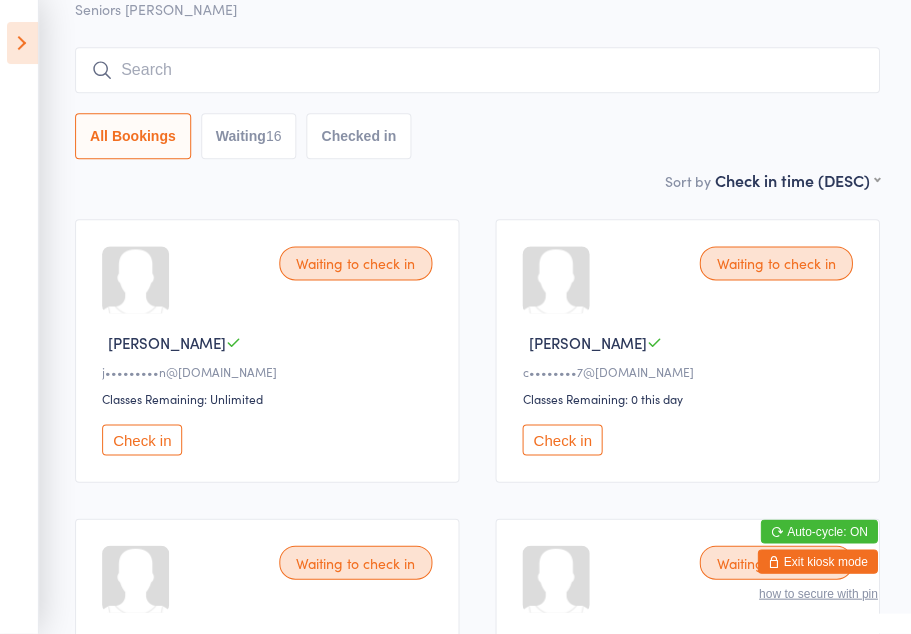 click at bounding box center (23, 44) 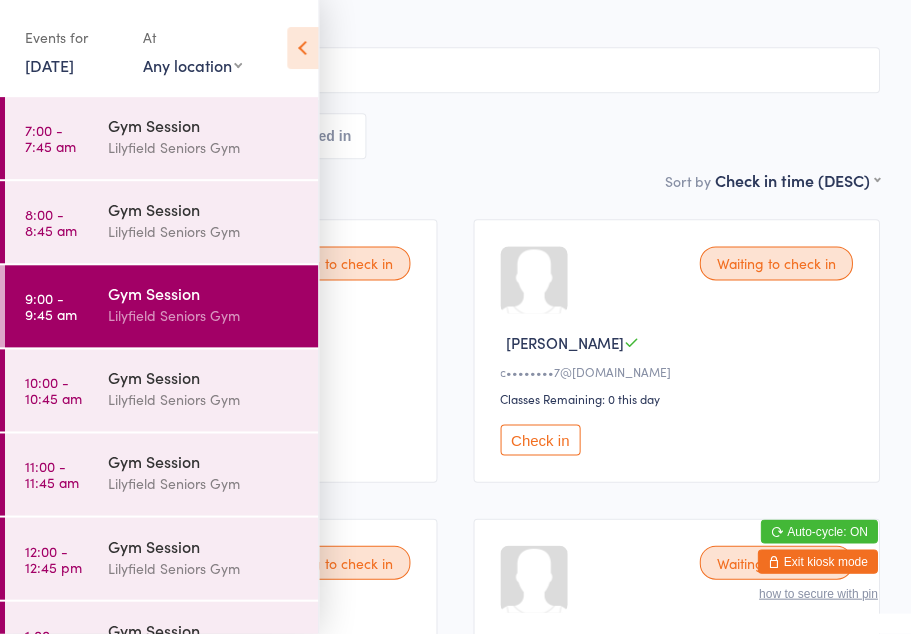 click on "Gym Session" at bounding box center (205, 294) 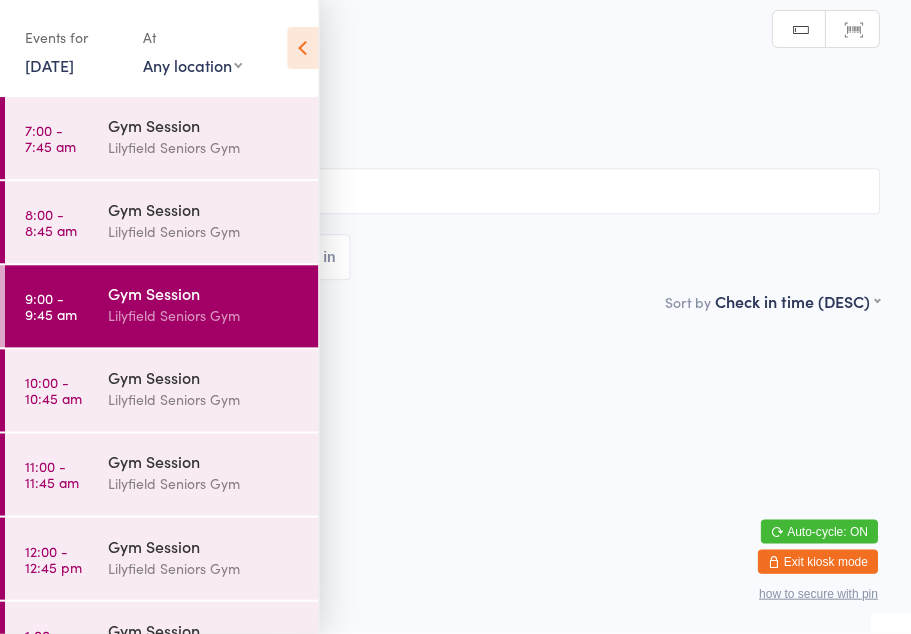 scroll, scrollTop: 0, scrollLeft: 0, axis: both 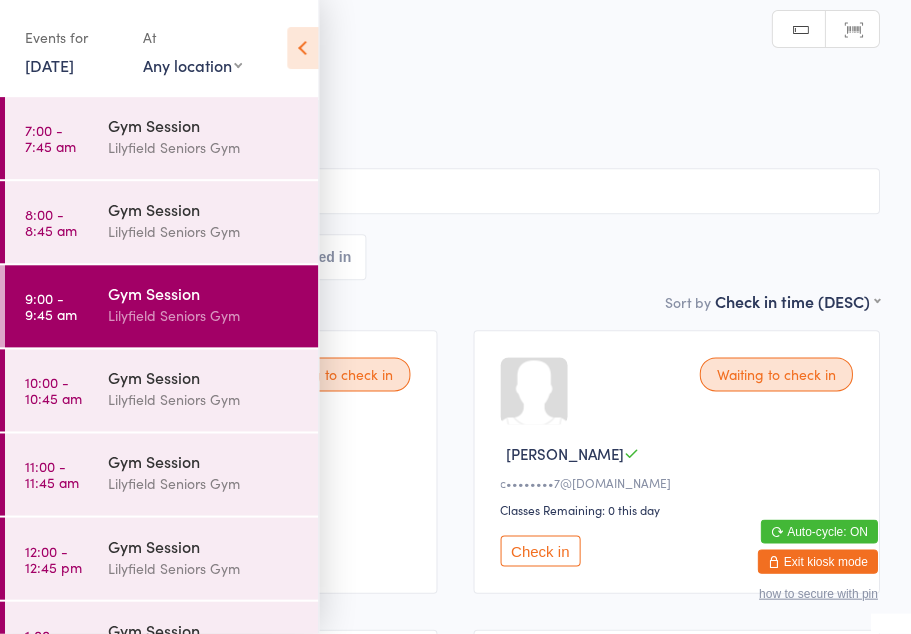 click on "Gym Session Check-in 14 Jul 9:00am  Lilyfield Seniors Gym  Seniors Gym Lilyfield  Manual search Scanner input All Bookings Waiting  16 Checked in" at bounding box center (455, 170) 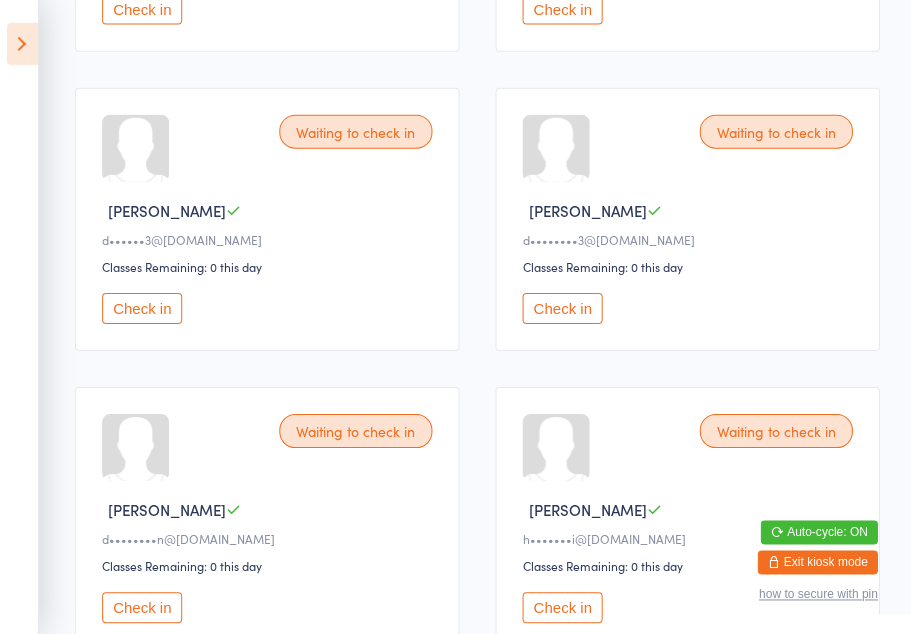 scroll, scrollTop: 543, scrollLeft: 0, axis: vertical 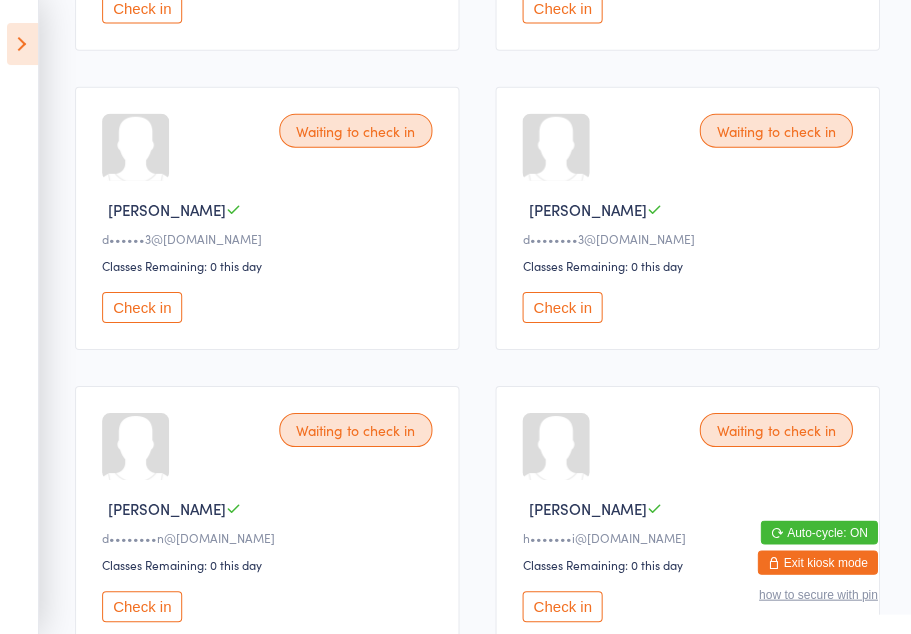 click on "Check in" at bounding box center [143, 307] 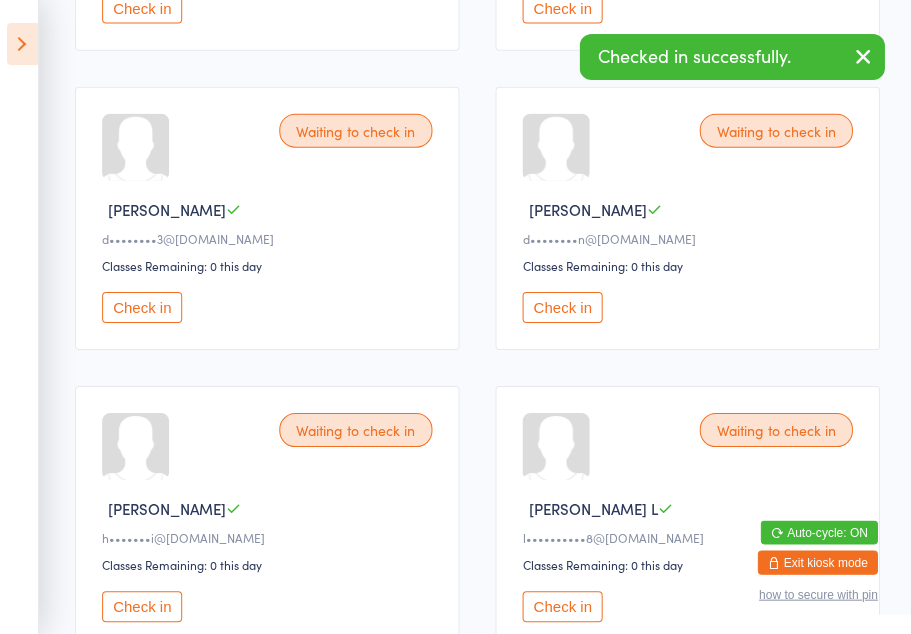 click on "Check in" at bounding box center (143, 307) 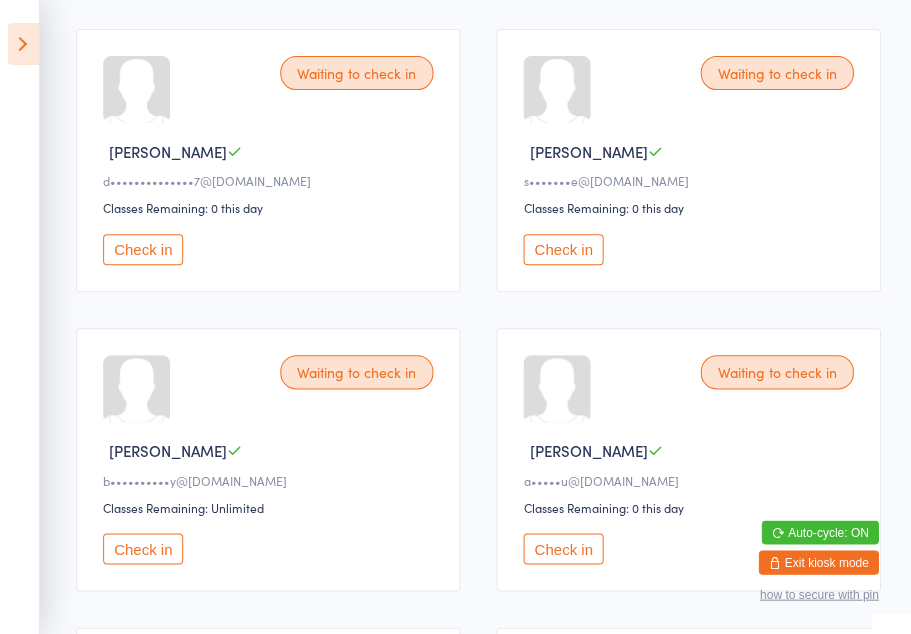 scroll, scrollTop: 1796, scrollLeft: 0, axis: vertical 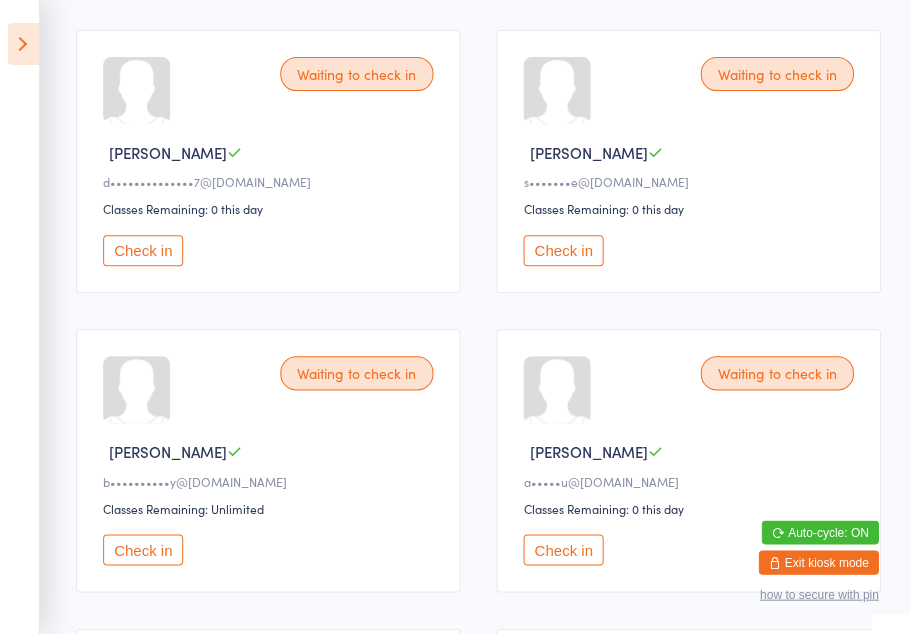 click on "Check in" at bounding box center [563, 549] 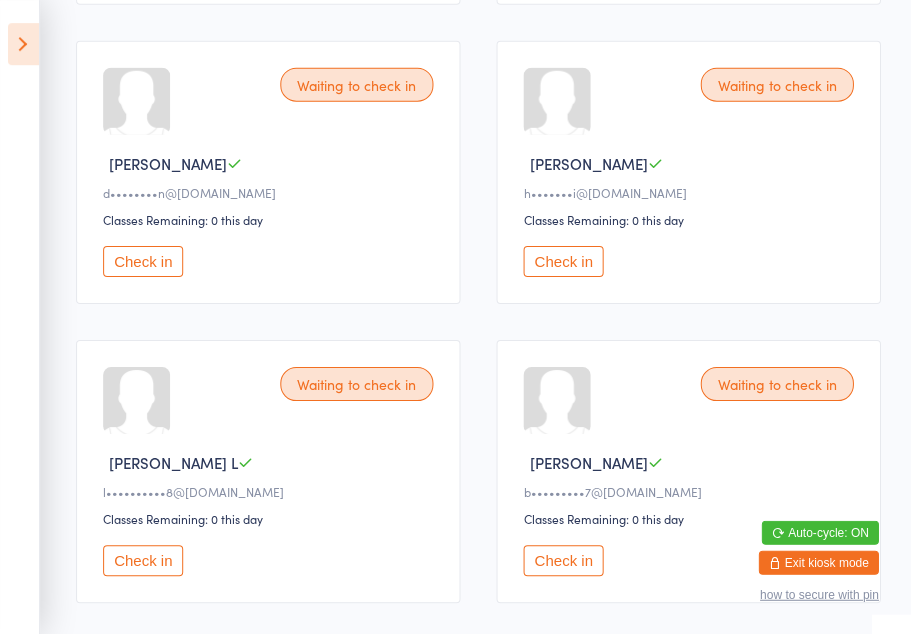 scroll, scrollTop: 589, scrollLeft: 0, axis: vertical 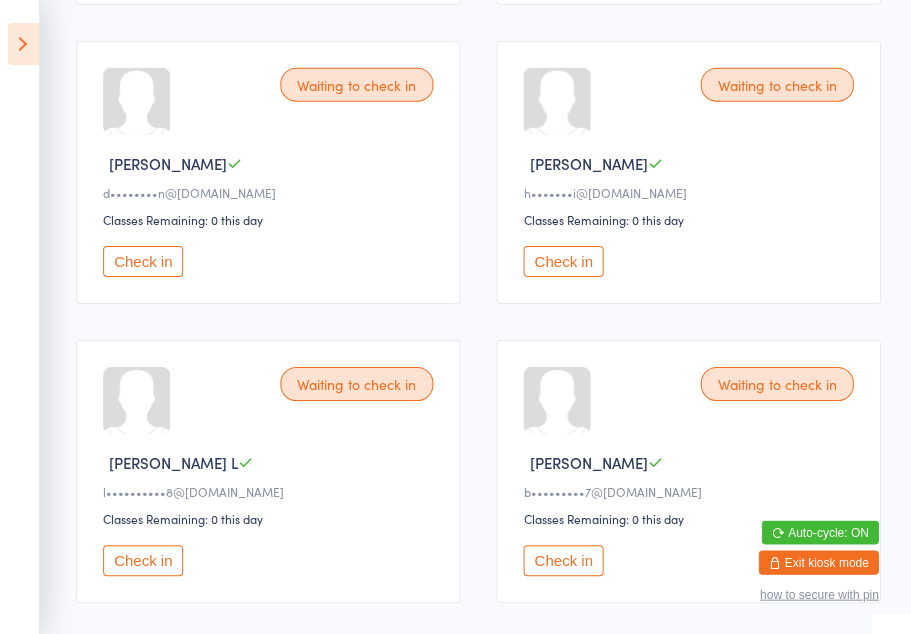 click on "Check in" at bounding box center (563, 261) 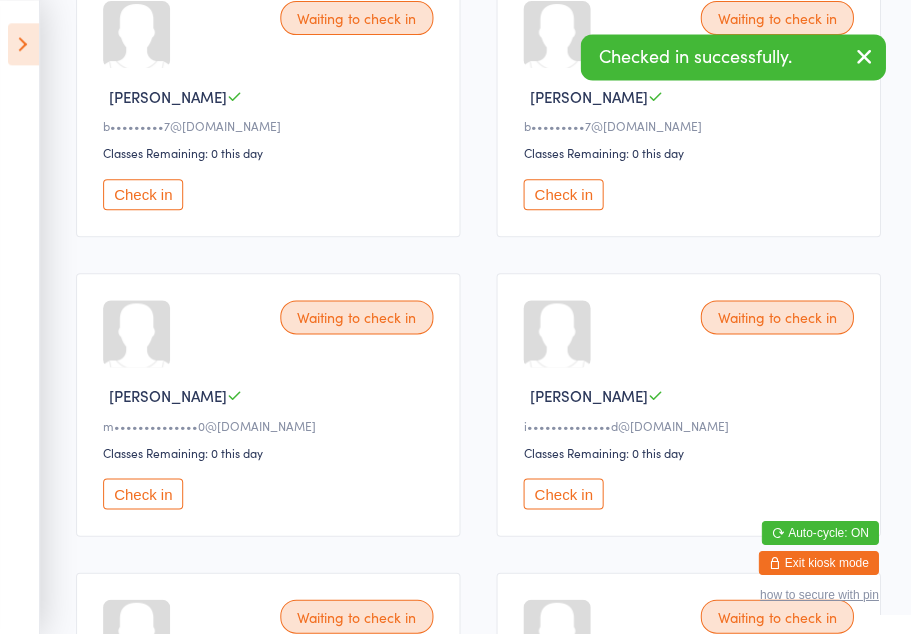 scroll, scrollTop: 955, scrollLeft: 0, axis: vertical 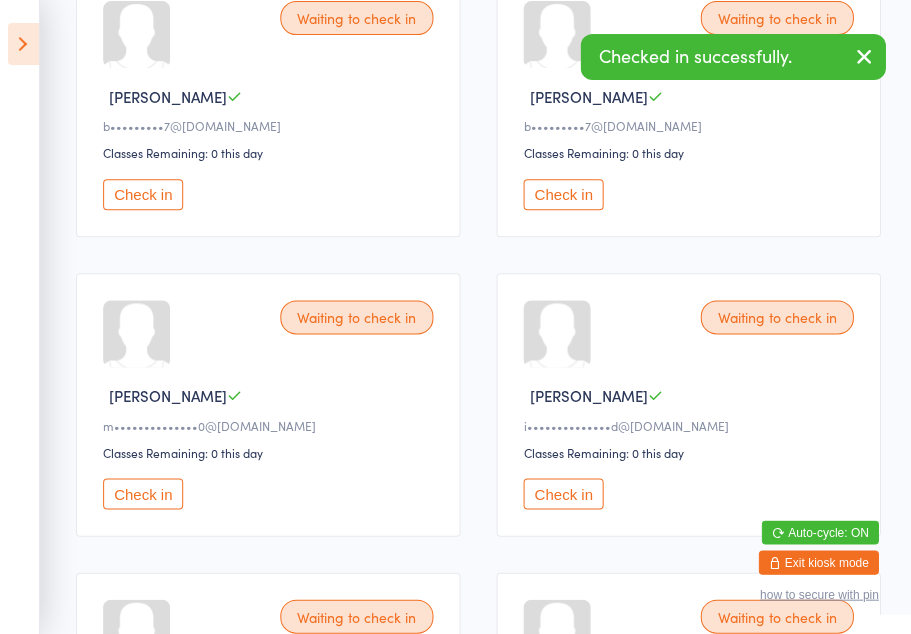 click on "Check in" at bounding box center [143, 194] 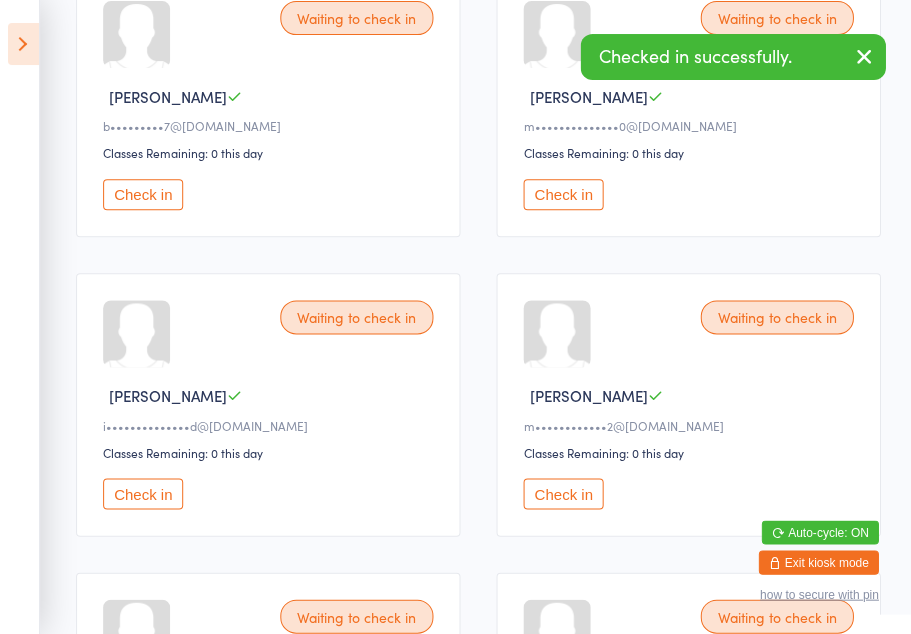 click on "Check in" at bounding box center [143, 194] 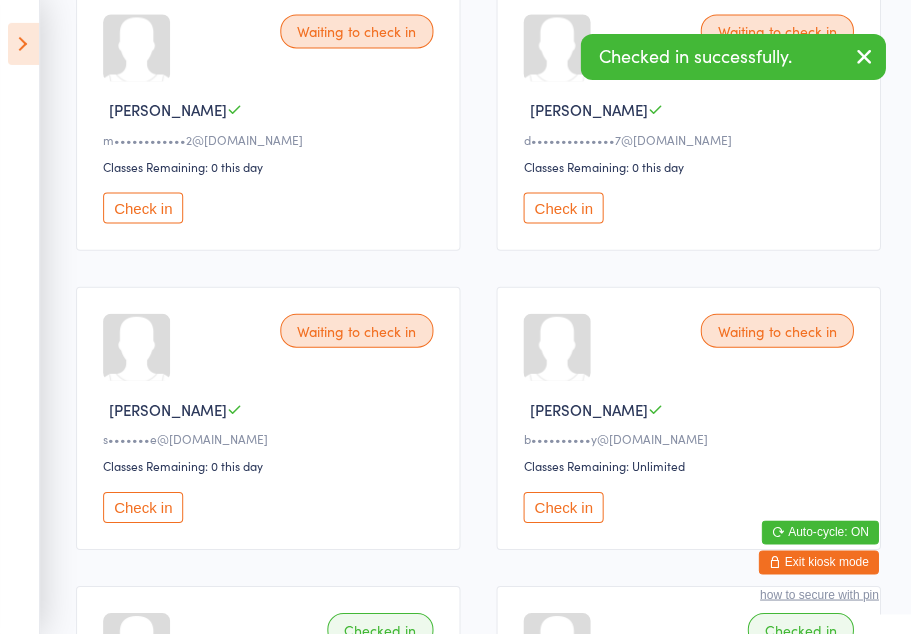 scroll, scrollTop: 1242, scrollLeft: 0, axis: vertical 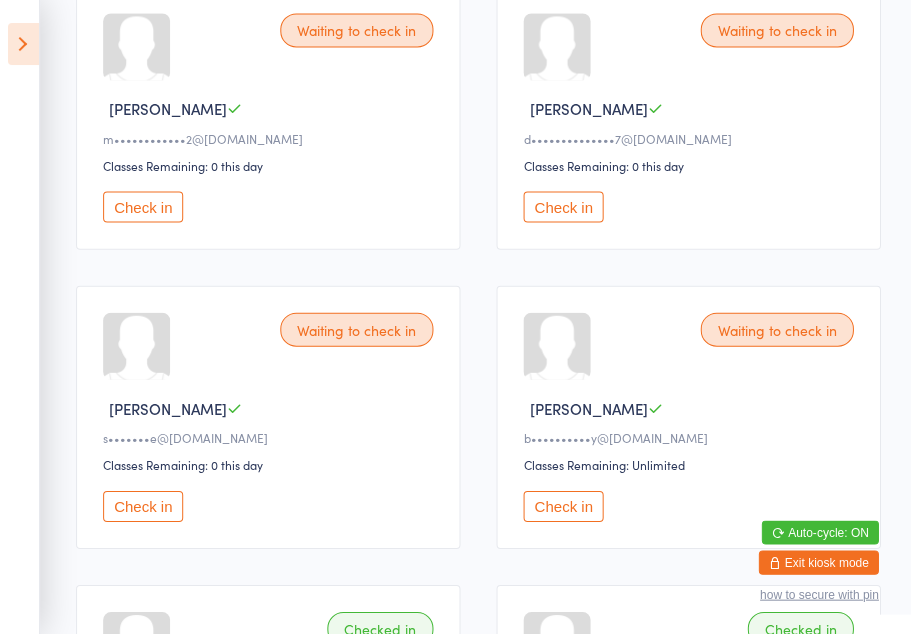 click on "Check in" at bounding box center [143, 505] 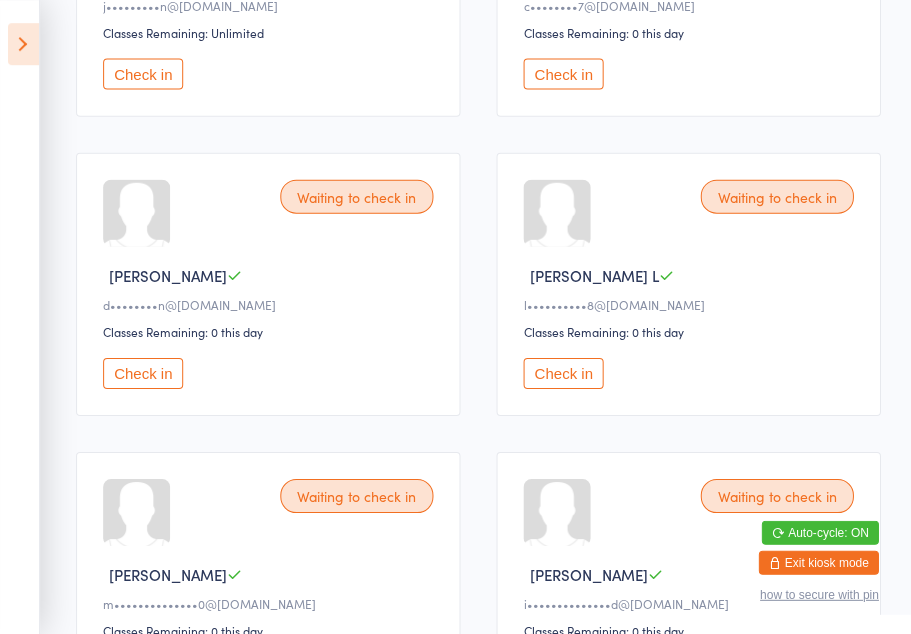 scroll, scrollTop: 478, scrollLeft: 0, axis: vertical 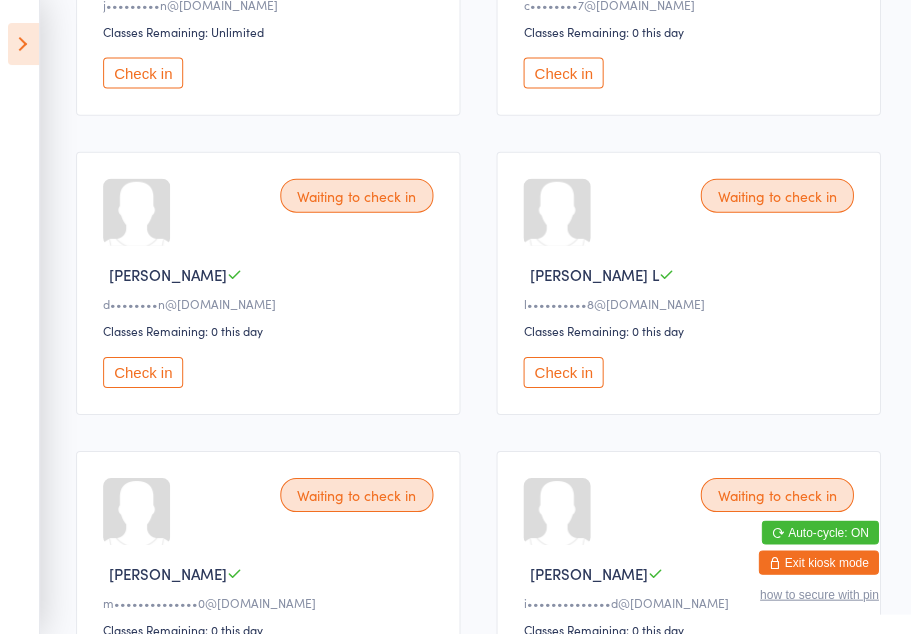 click on "Check in" at bounding box center (143, 372) 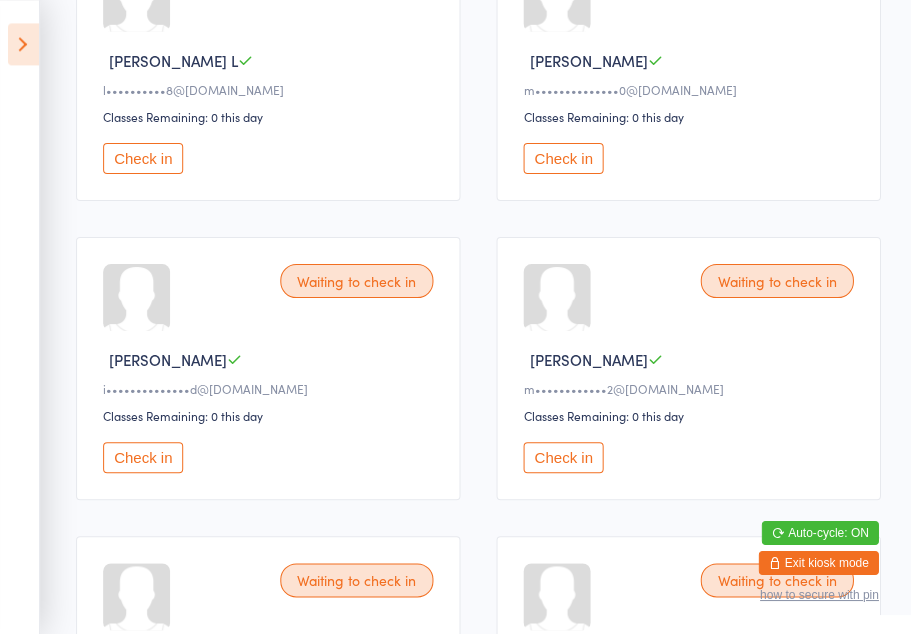 scroll, scrollTop: 693, scrollLeft: 0, axis: vertical 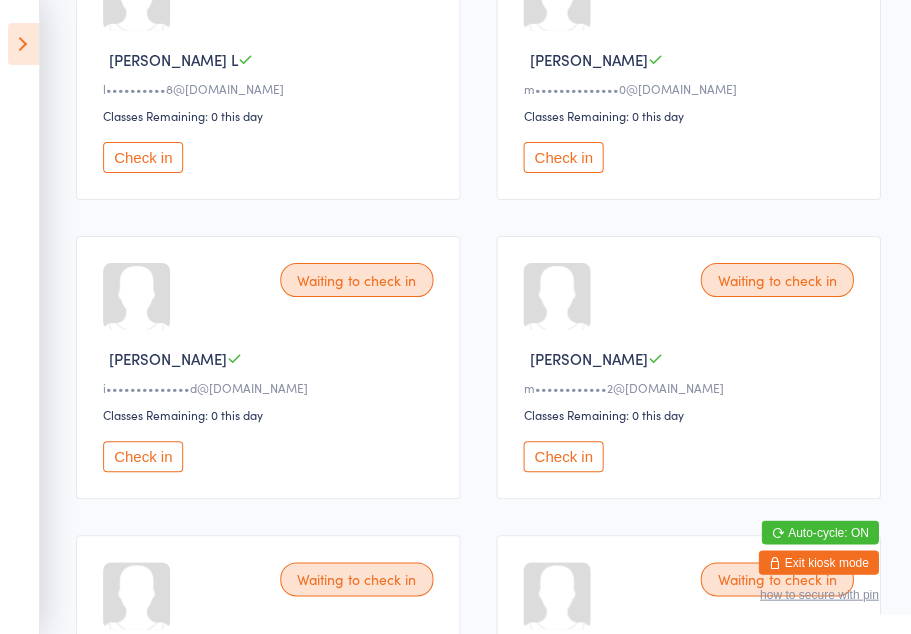 click on "Check in" at bounding box center [563, 456] 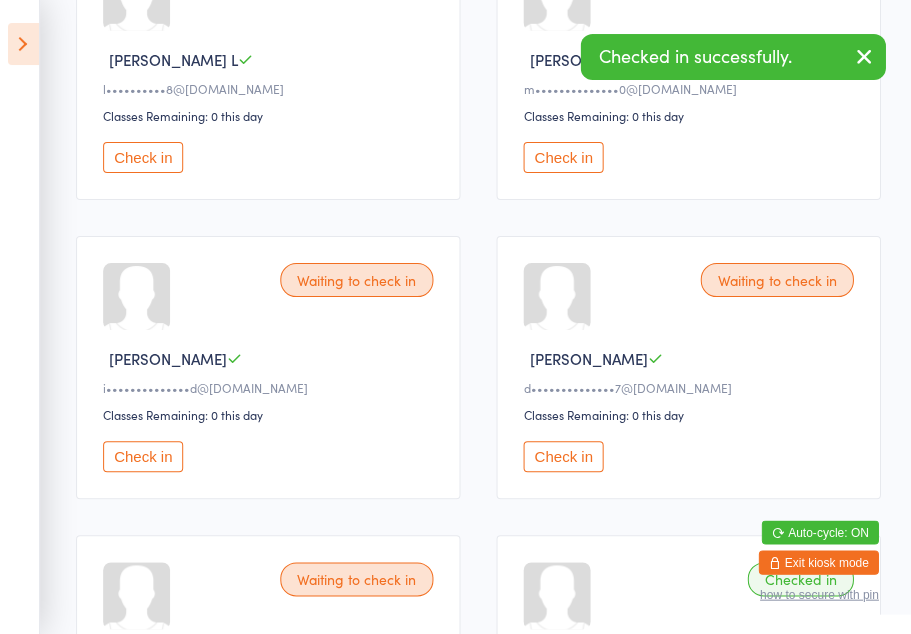 click on "Check in" at bounding box center (143, 456) 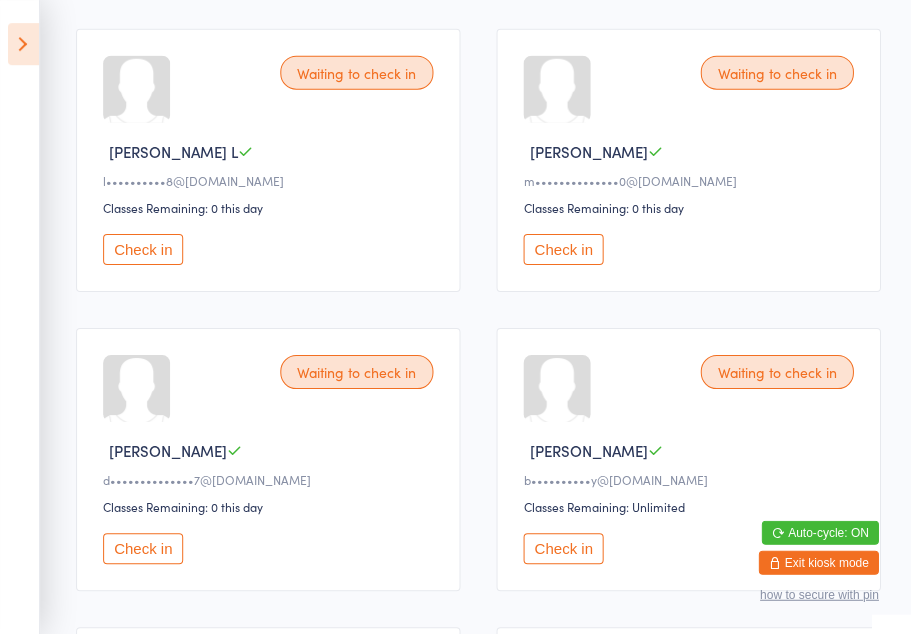 scroll, scrollTop: 601, scrollLeft: 0, axis: vertical 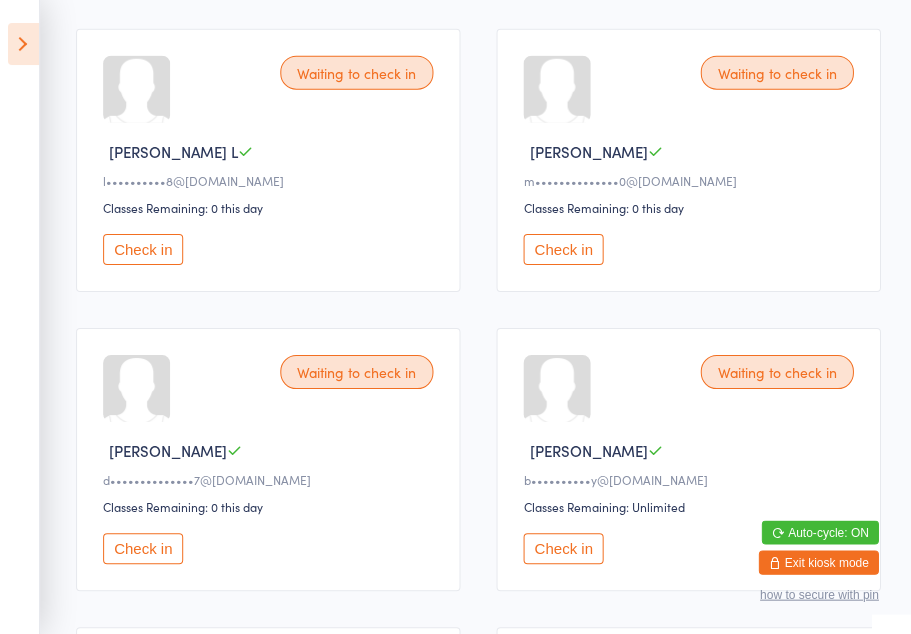 click on "Check in" at bounding box center [143, 249] 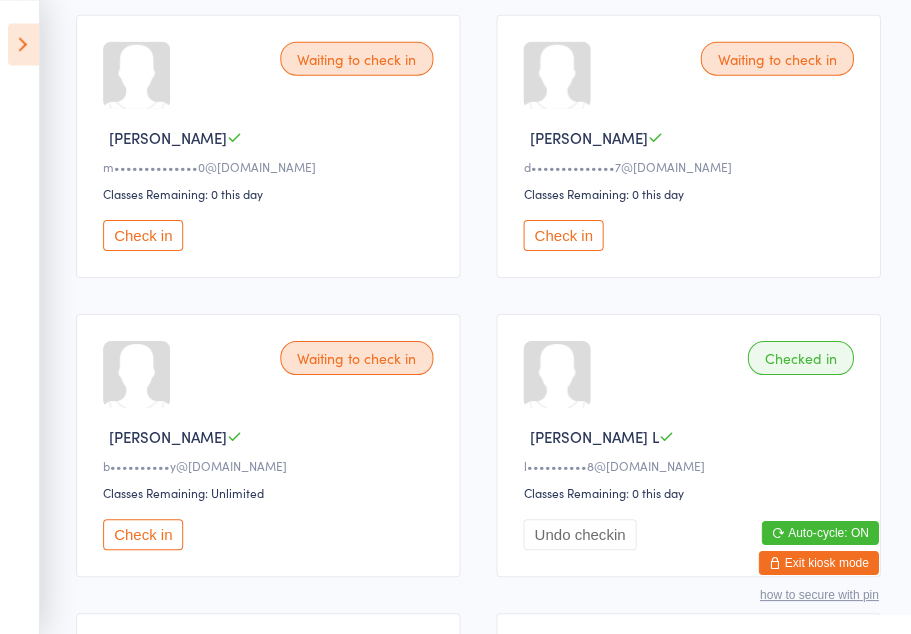 scroll, scrollTop: 616, scrollLeft: 0, axis: vertical 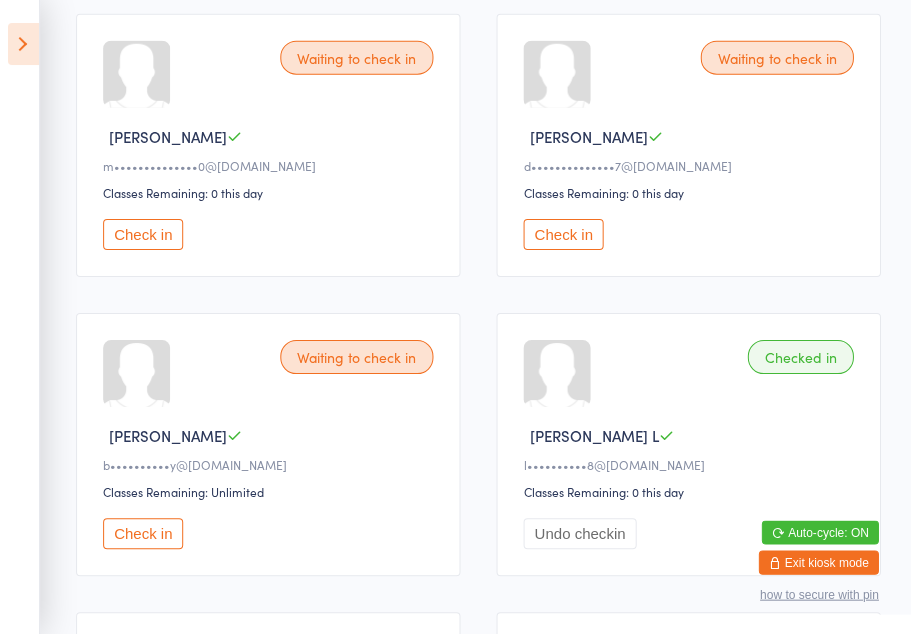 click on "Check in" at bounding box center [143, 533] 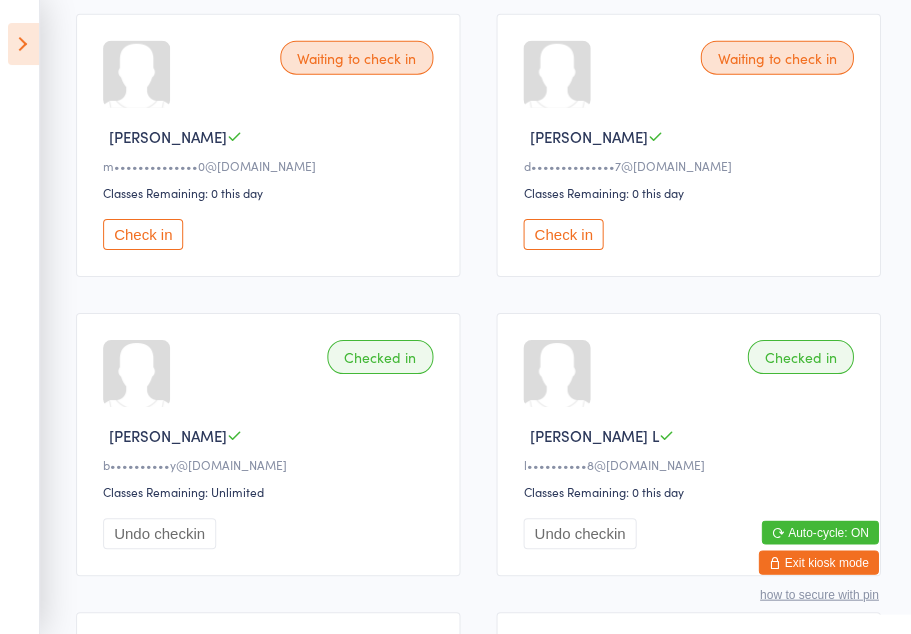 click on "Check in" at bounding box center (563, 234) 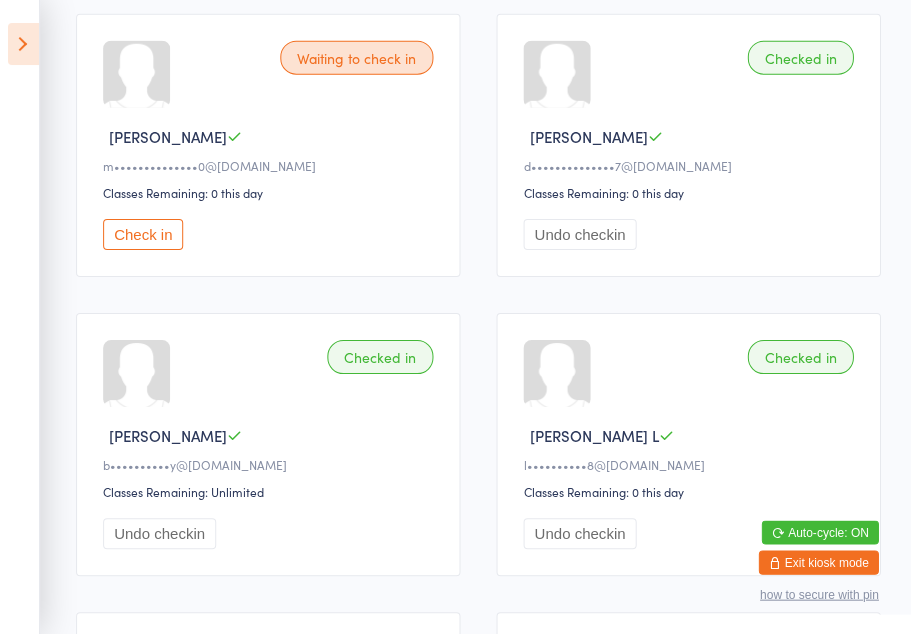 click on "Check in" at bounding box center (143, 234) 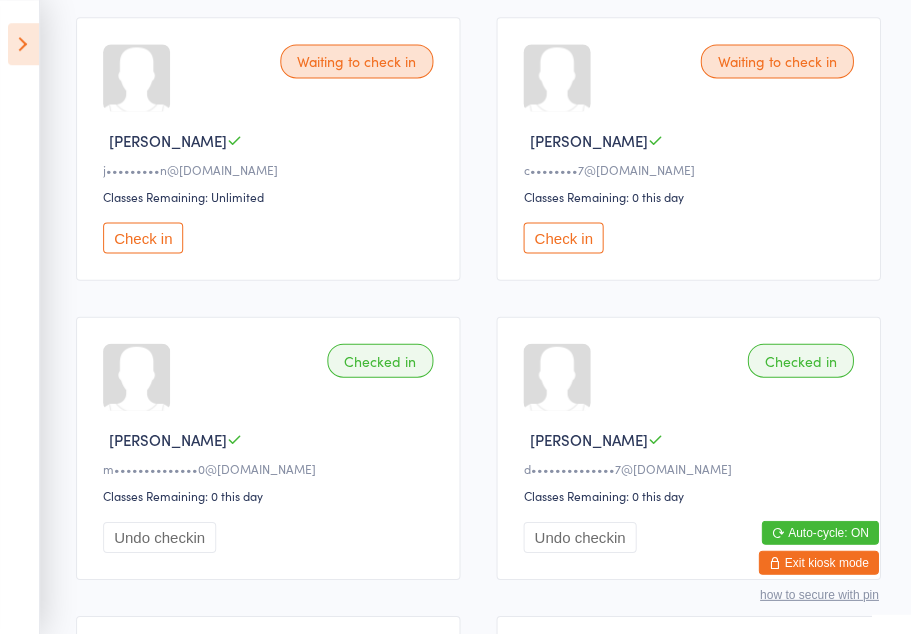 scroll, scrollTop: 314, scrollLeft: 0, axis: vertical 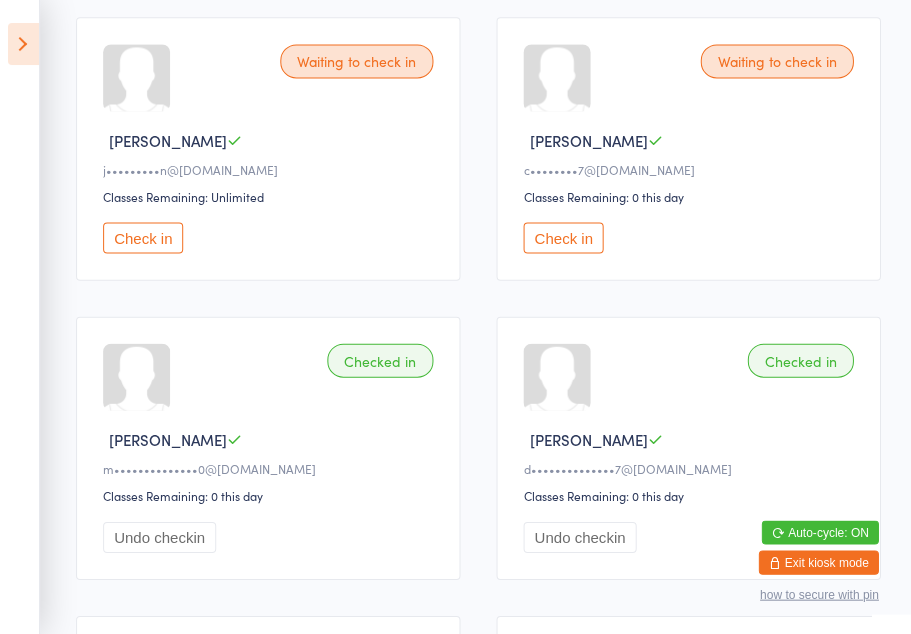 click on "Check in" at bounding box center [563, 237] 